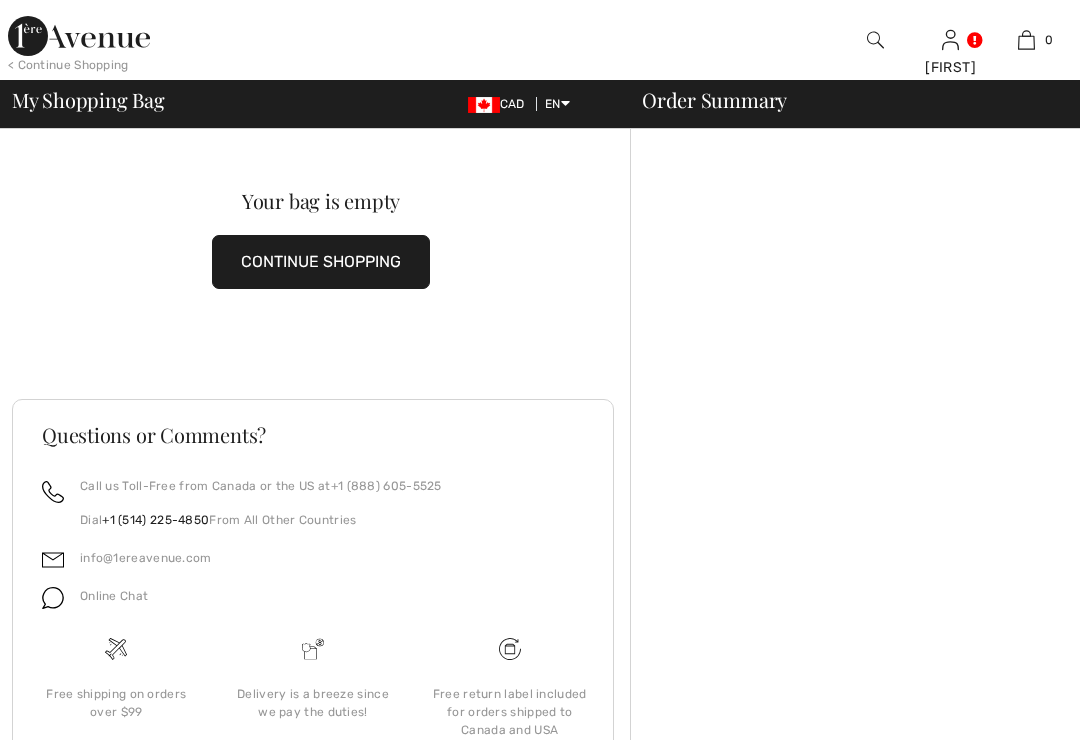 scroll, scrollTop: 0, scrollLeft: 0, axis: both 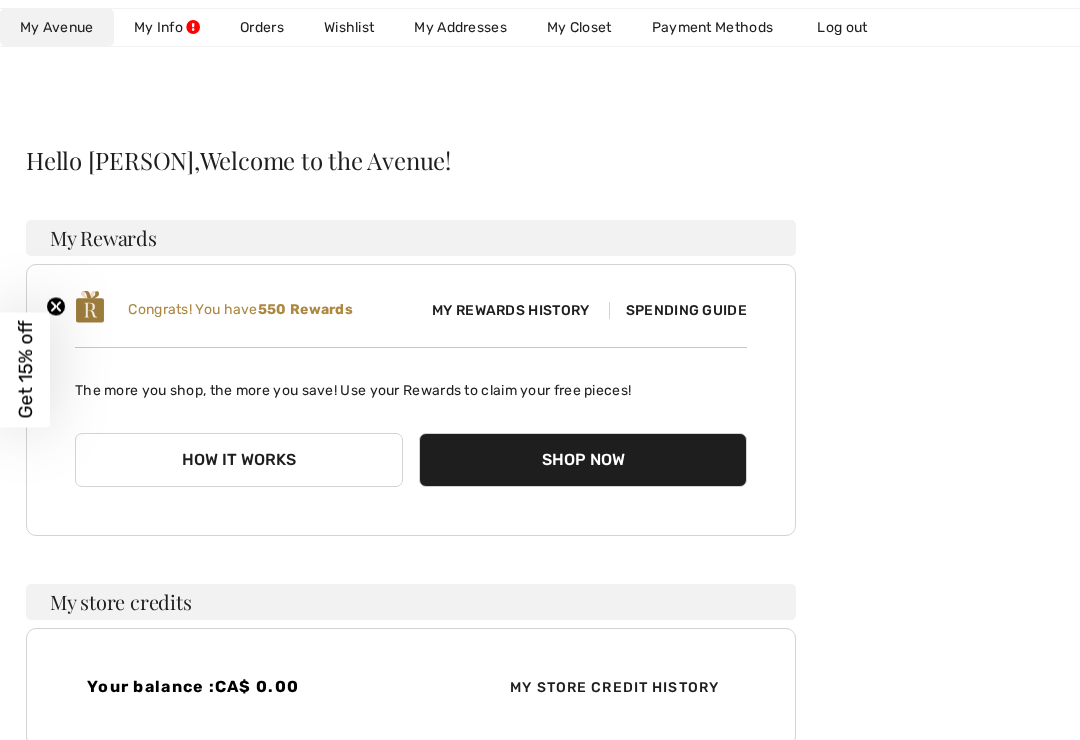 click on "Spending Guide" at bounding box center (678, 310) 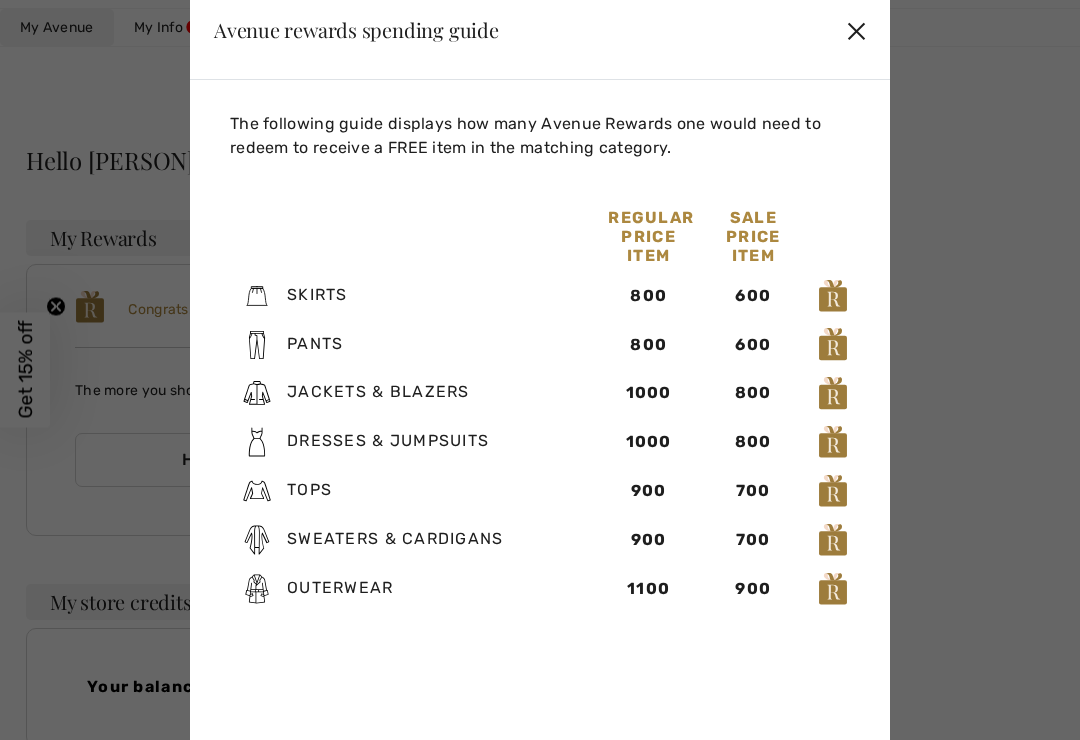 click on "✕" at bounding box center (856, 30) 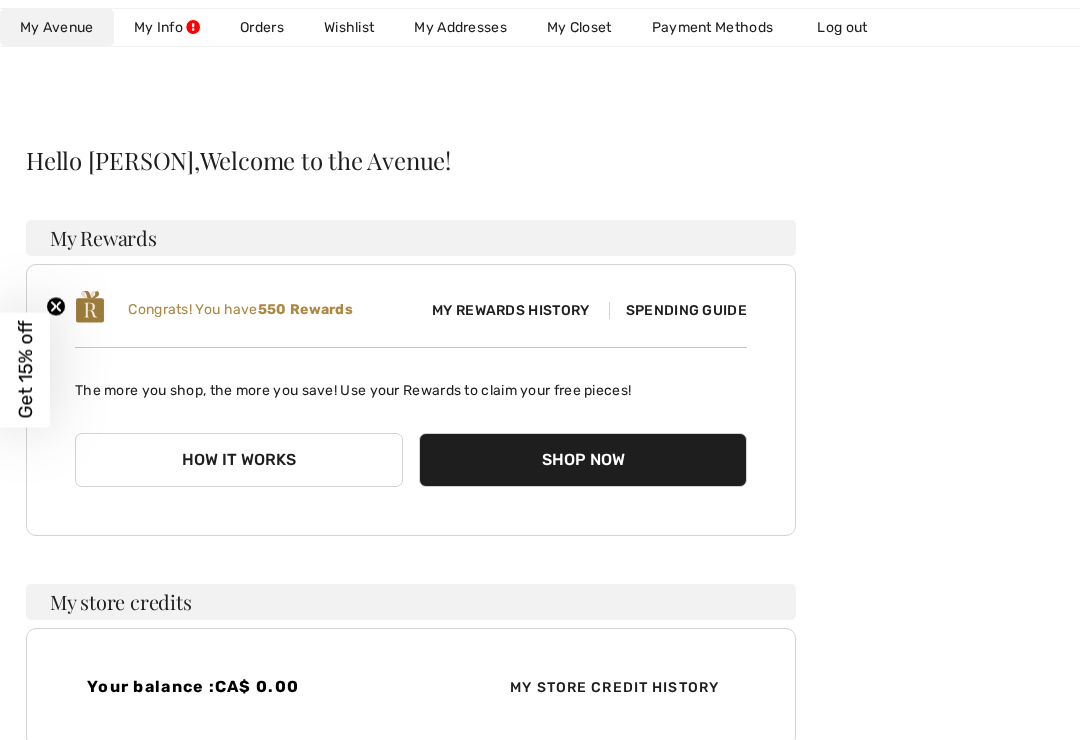 scroll, scrollTop: 0, scrollLeft: 0, axis: both 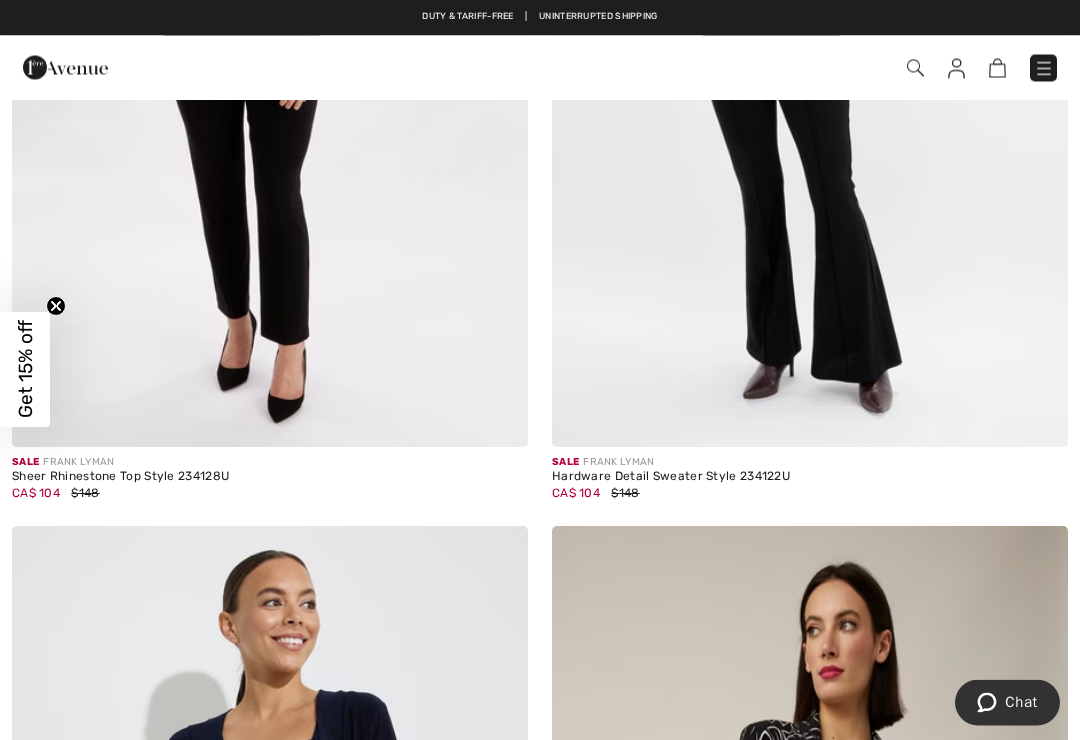 click at bounding box center (1044, 69) 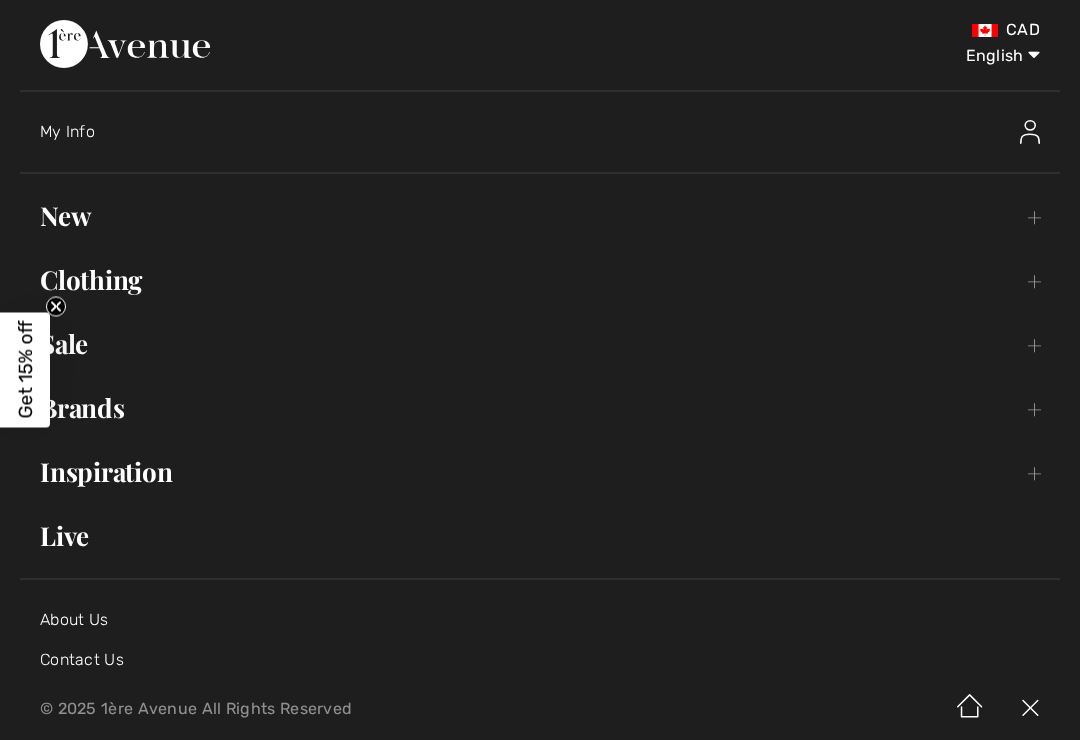 click on "Clothing Toggle submenu" at bounding box center (540, 280) 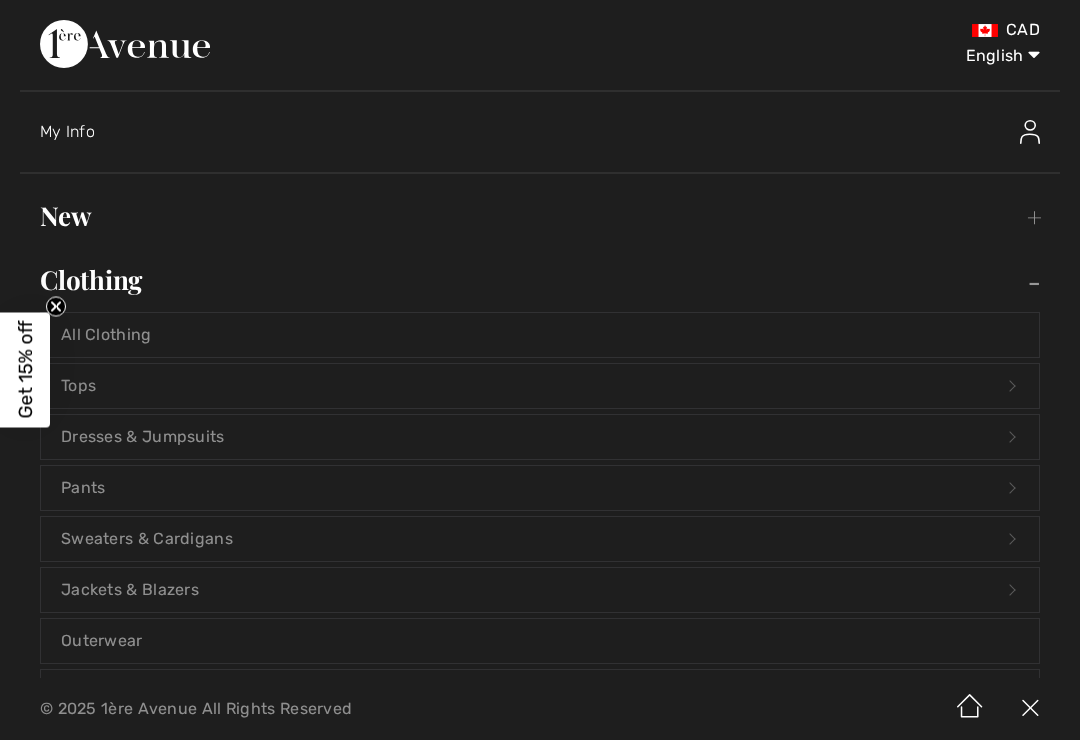 click on "Sweaters & Cardigans Open submenu" at bounding box center (540, 539) 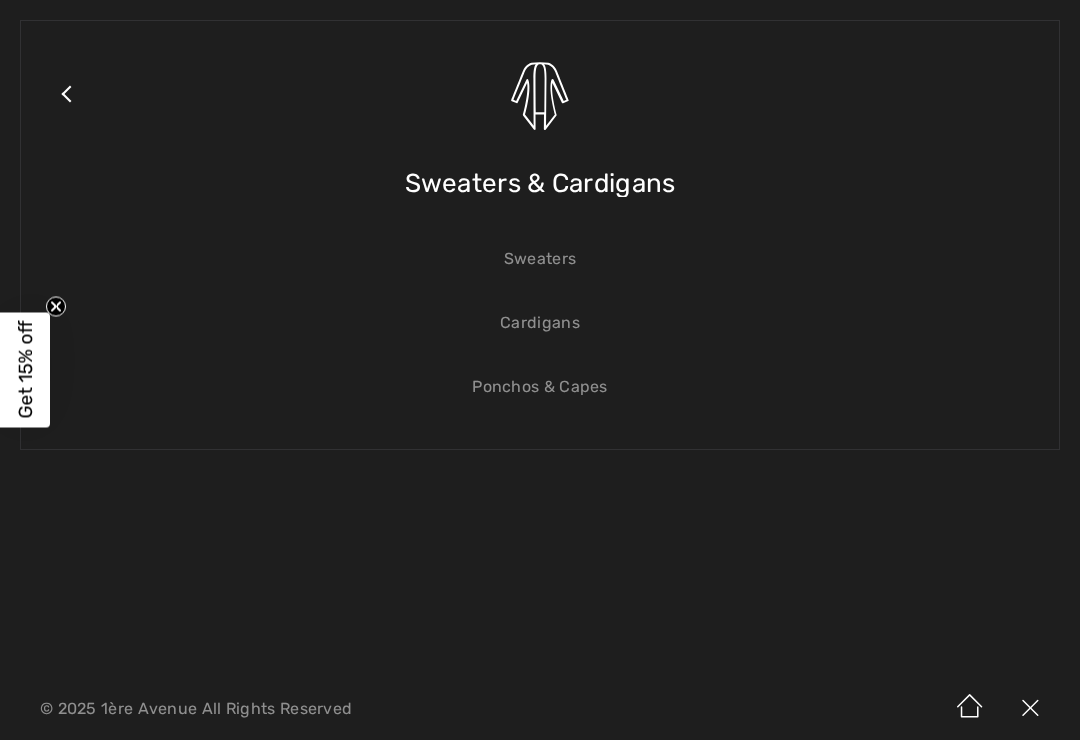 click on "Sweaters" at bounding box center (540, 259) 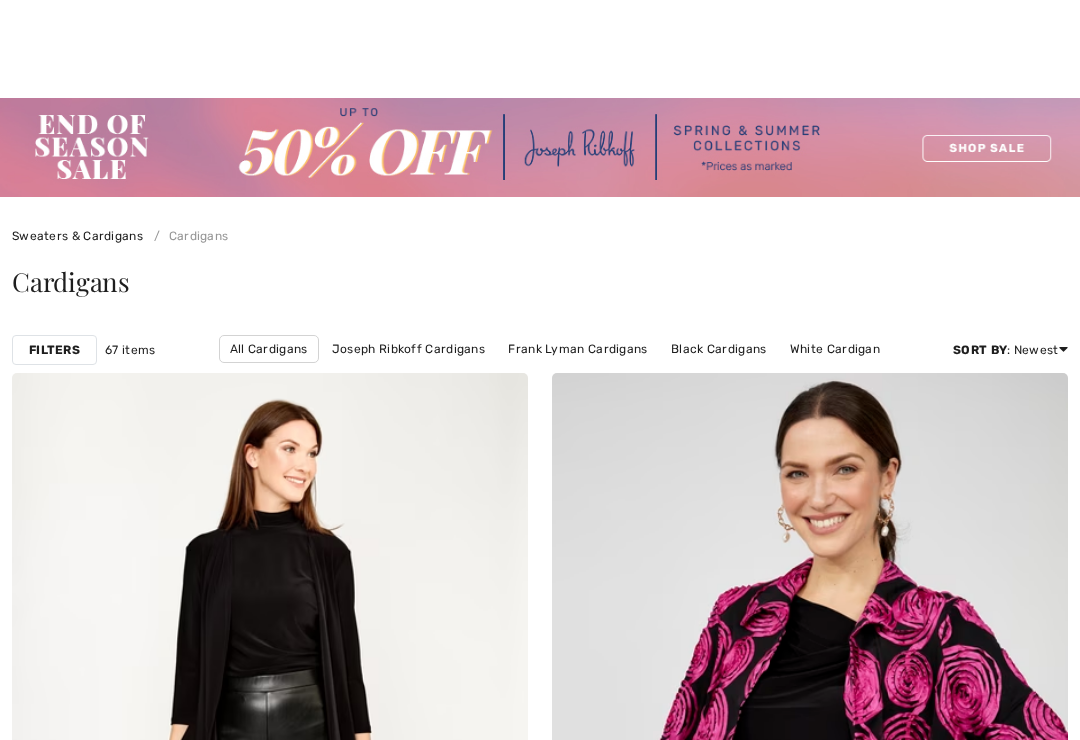scroll, scrollTop: 617, scrollLeft: 0, axis: vertical 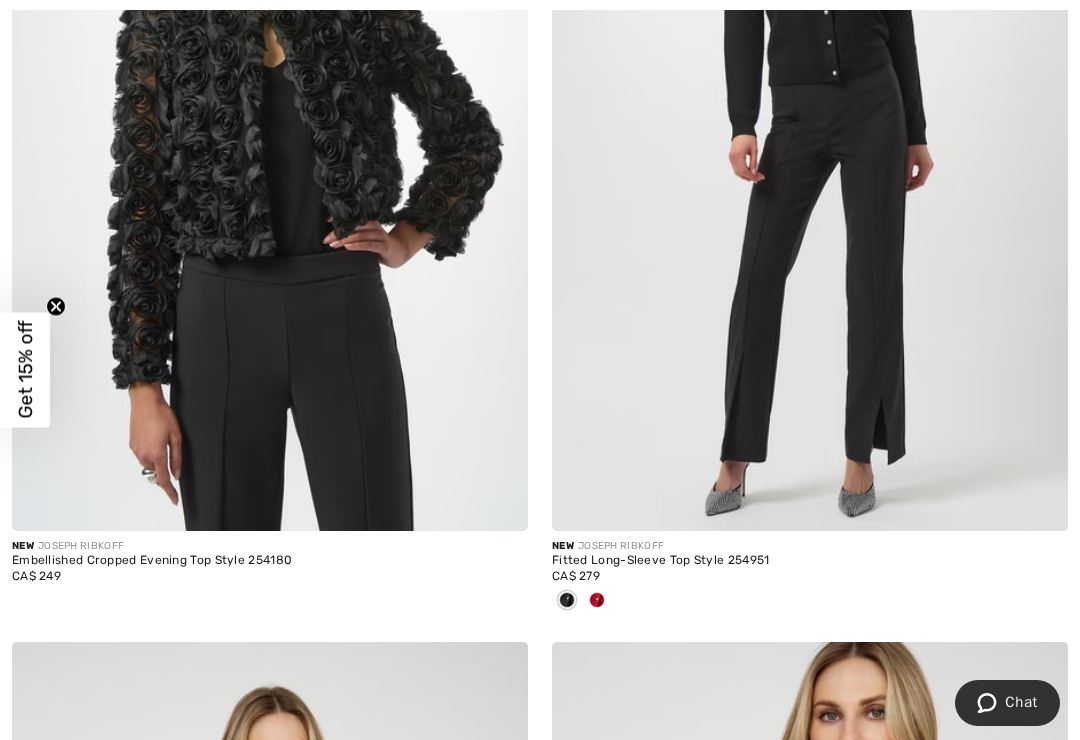 click on "Fitted Long-Sleeve Top Style 254951" at bounding box center (810, 561) 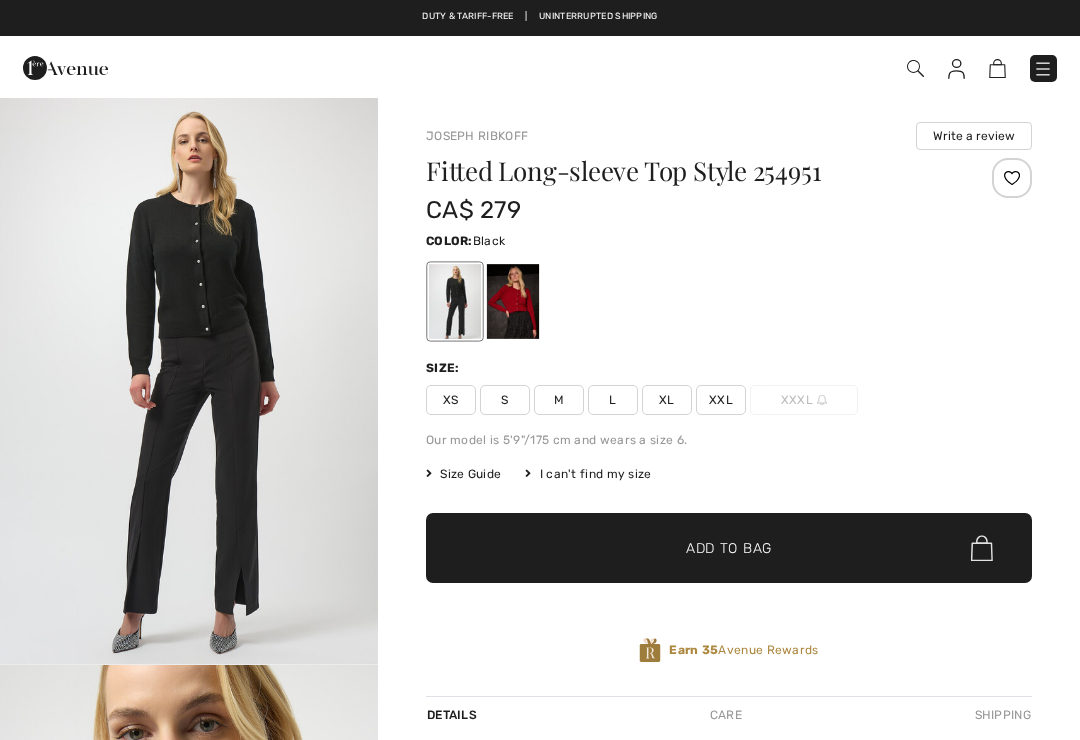 scroll, scrollTop: 131, scrollLeft: 0, axis: vertical 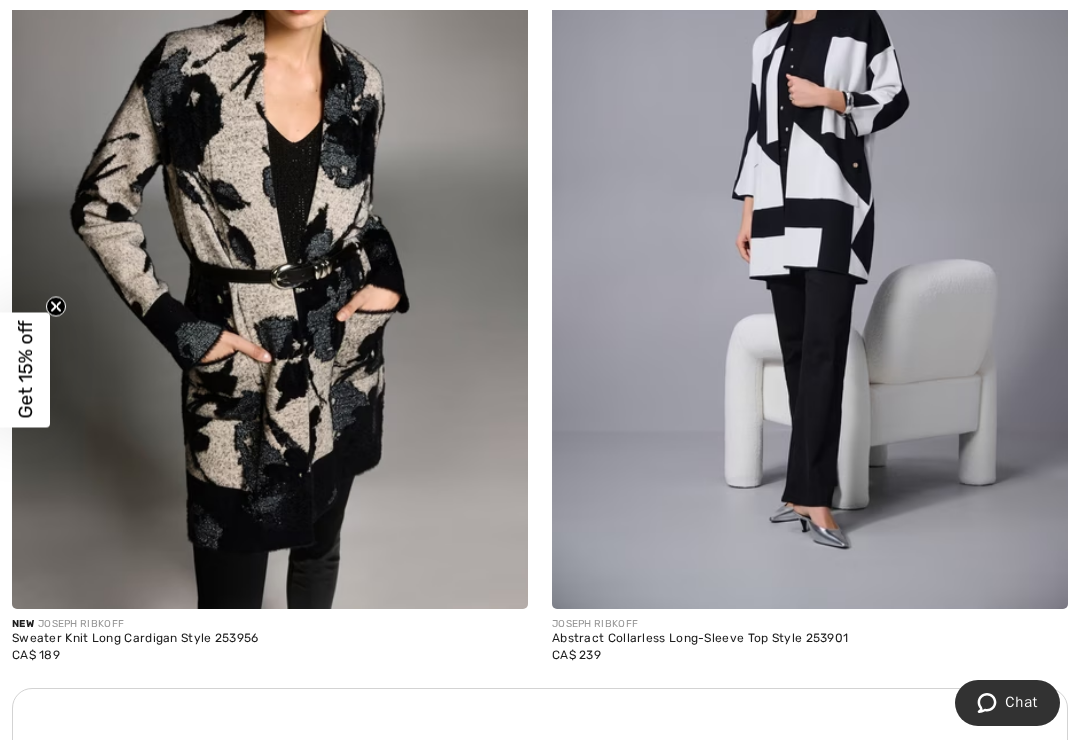 click on "Sweater Knit Long Cardigan Style 253956" at bounding box center (270, 639) 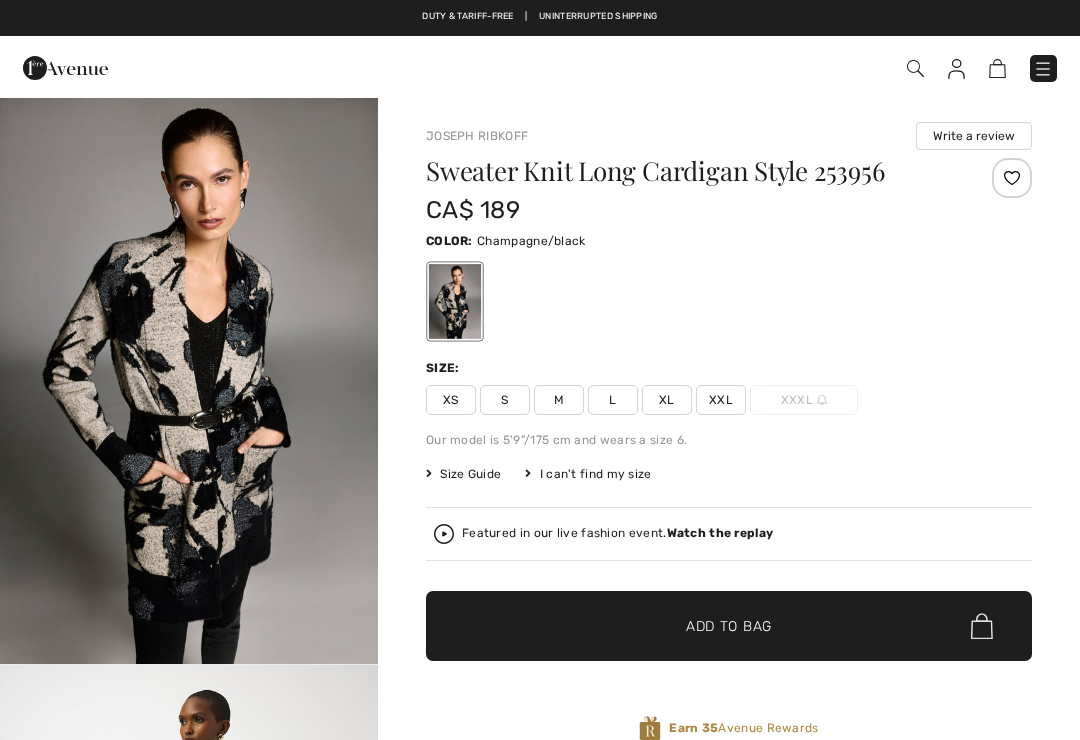 scroll, scrollTop: 0, scrollLeft: 0, axis: both 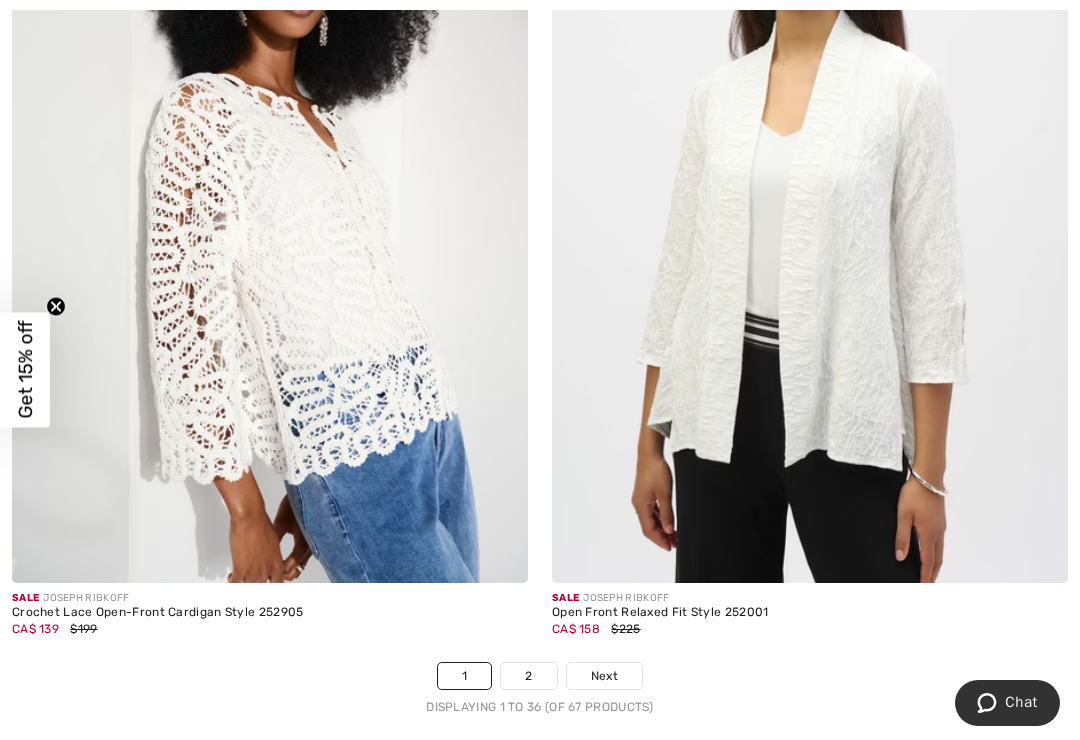 click on "2" at bounding box center (528, 676) 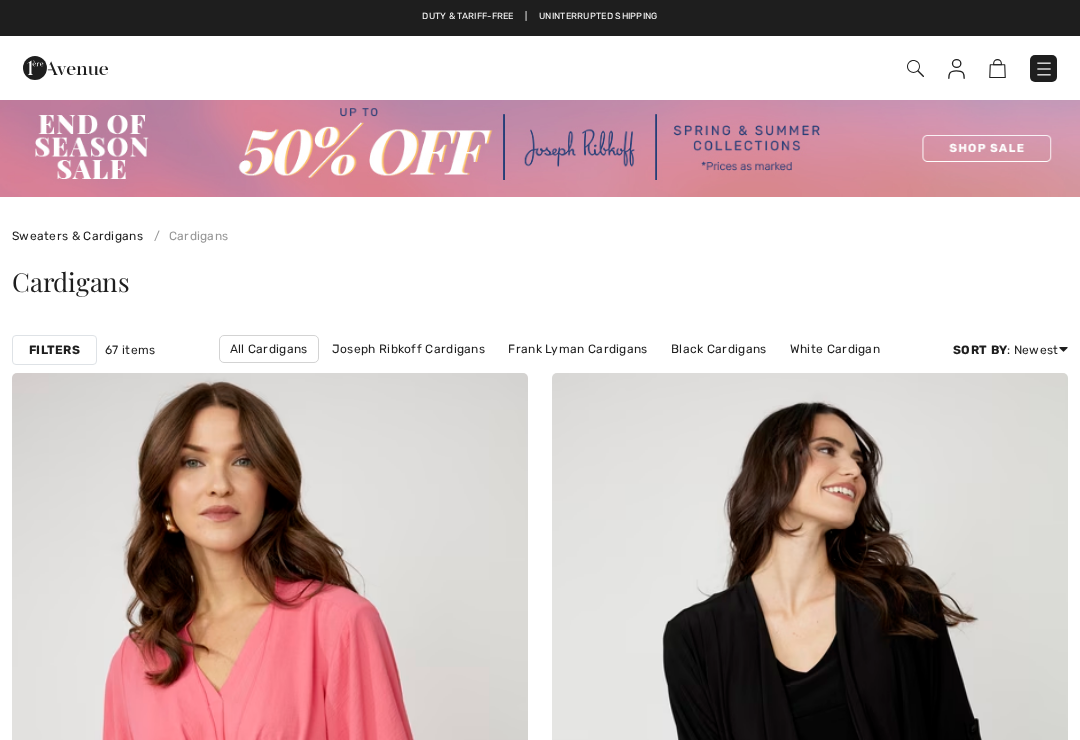 scroll, scrollTop: 502, scrollLeft: 0, axis: vertical 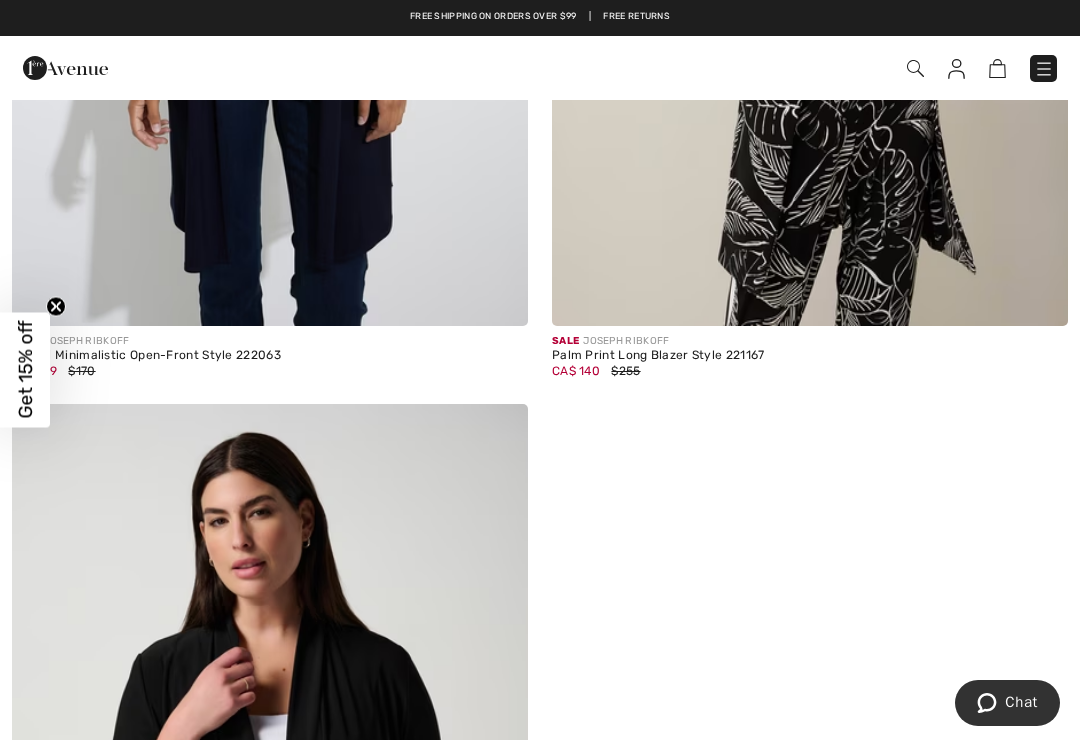 click at bounding box center (1044, 69) 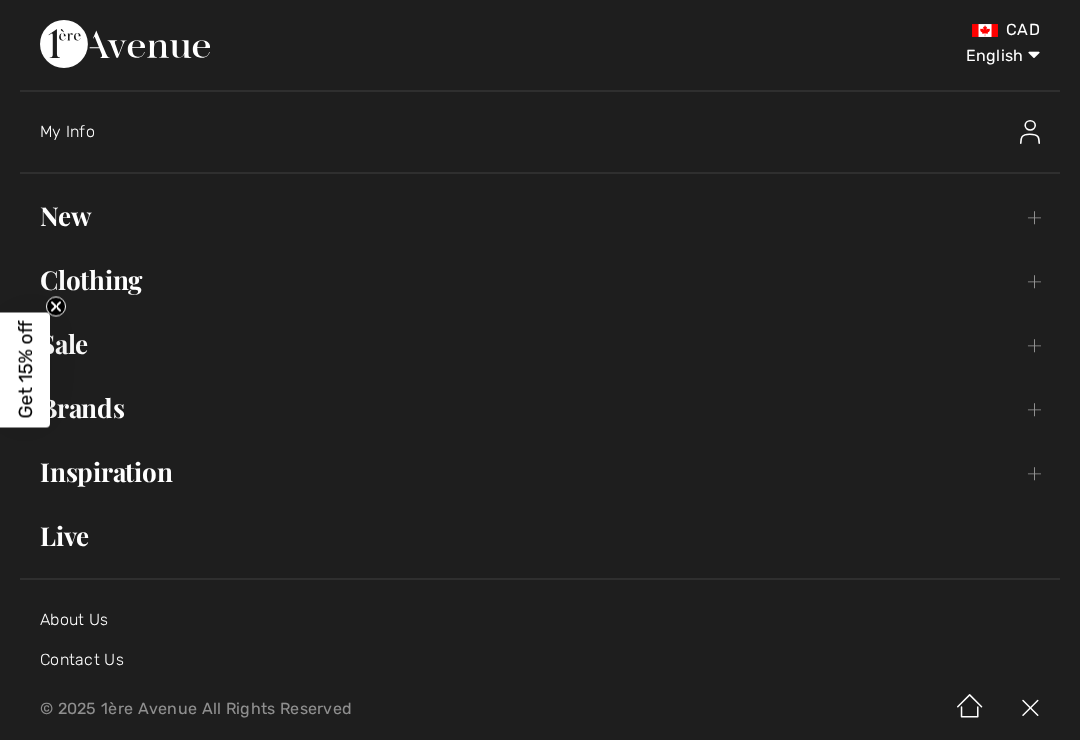 click on "Sale Toggle submenu" at bounding box center [540, 344] 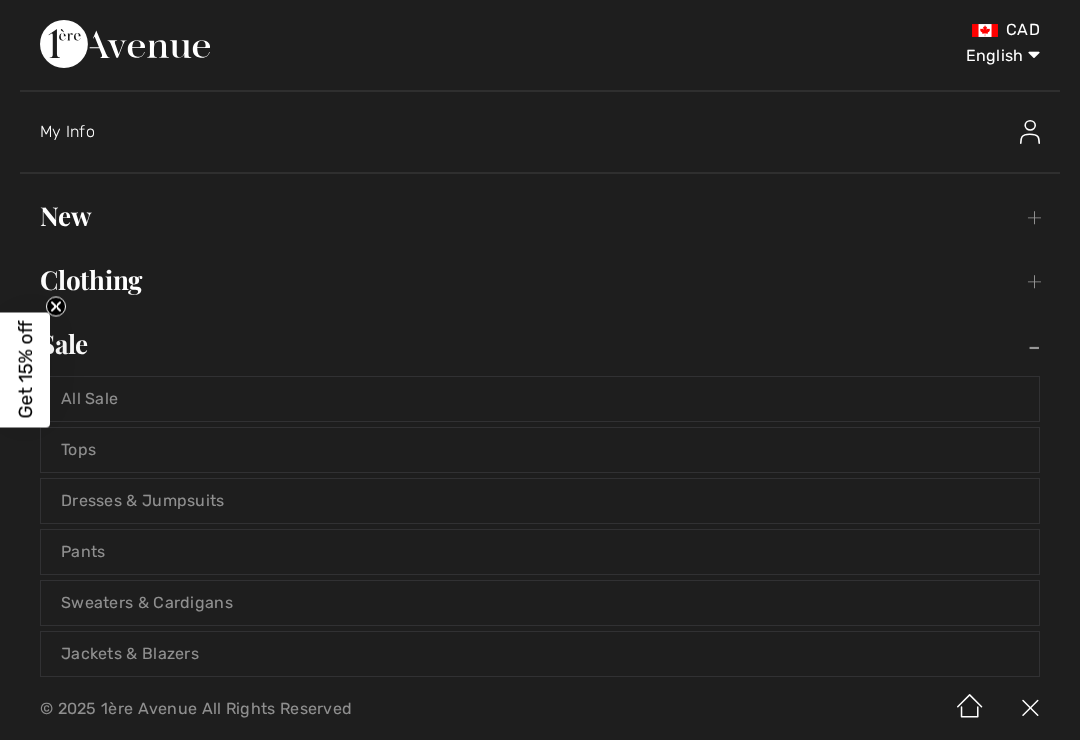 click on "Dresses & Jumpsuits" at bounding box center (540, 501) 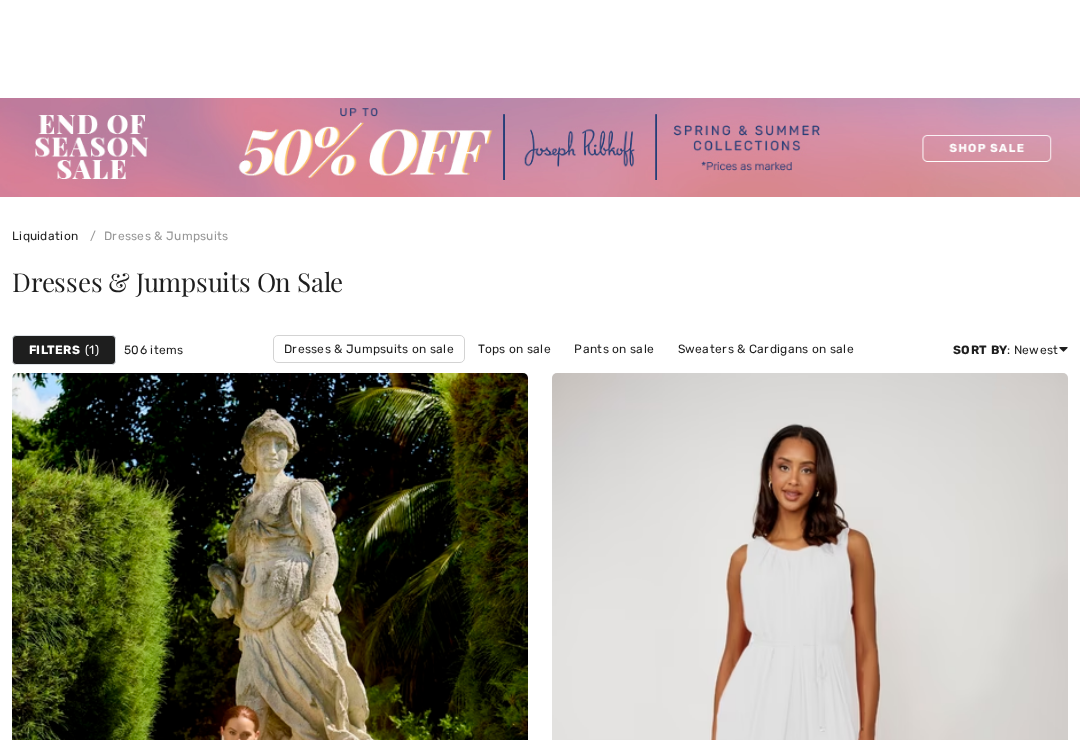 scroll, scrollTop: 35, scrollLeft: 0, axis: vertical 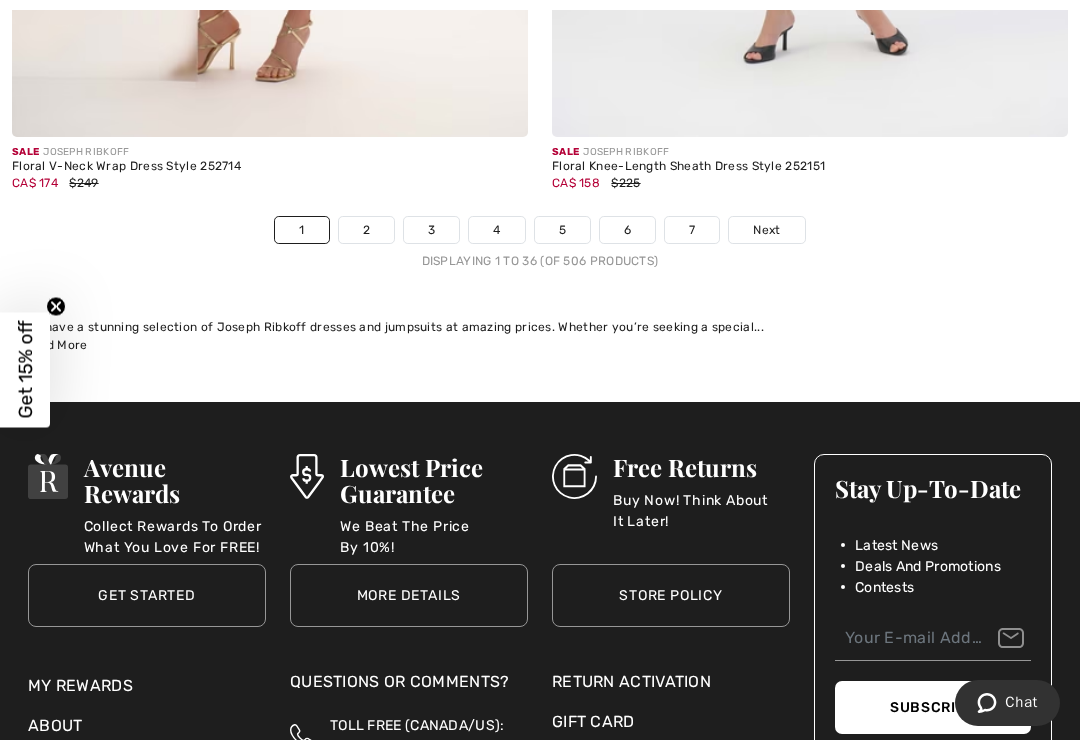 click on "2" at bounding box center (366, 230) 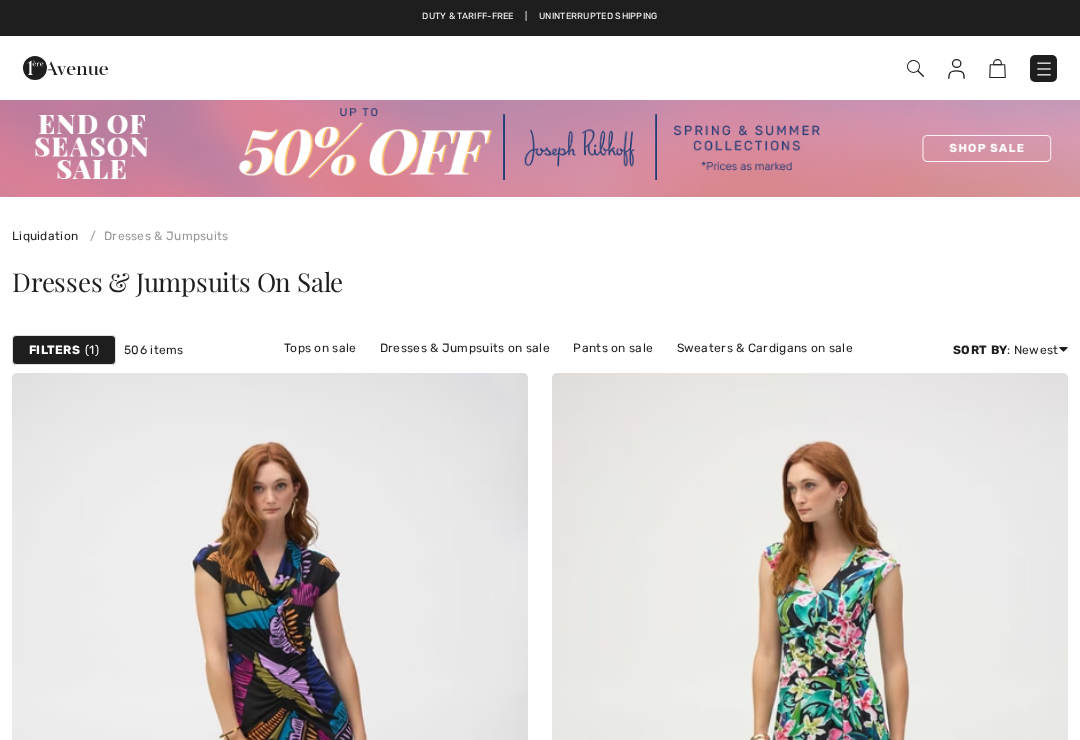 scroll, scrollTop: 483, scrollLeft: 0, axis: vertical 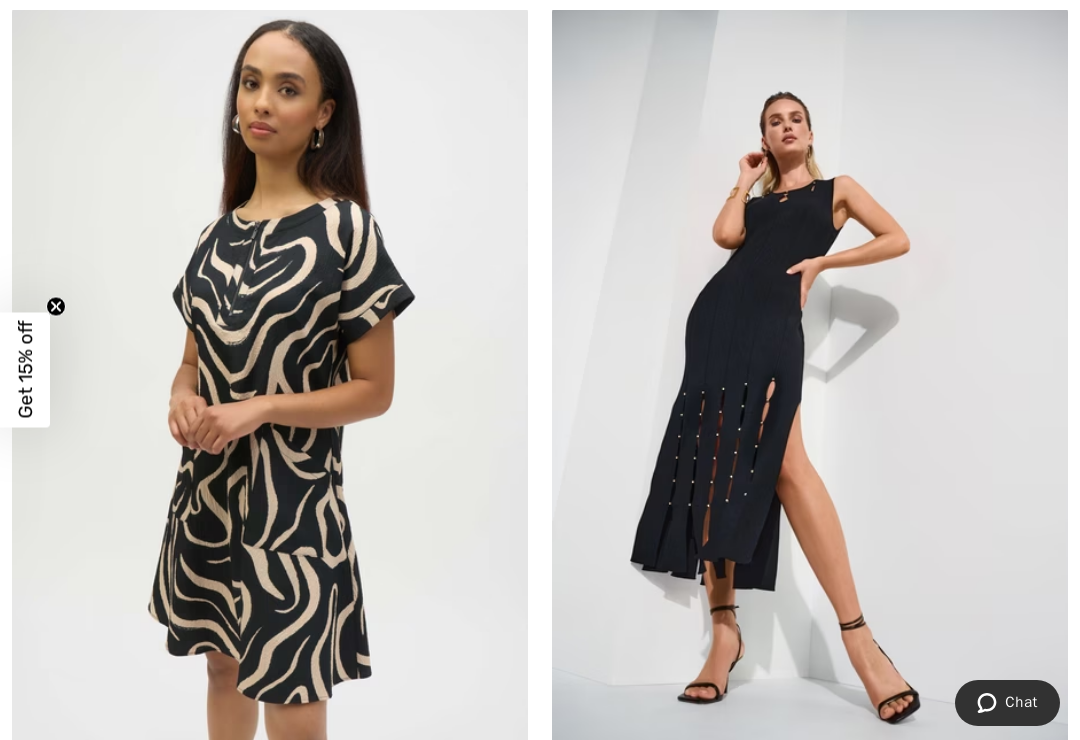 click at bounding box center (270, 394) 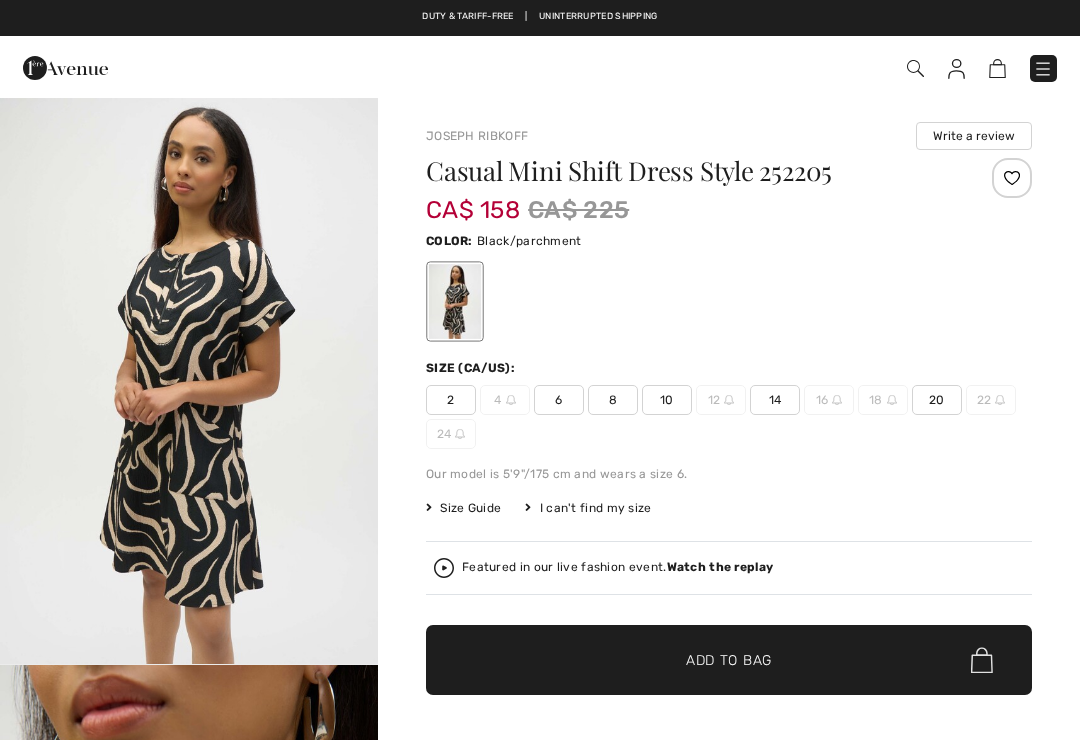 scroll, scrollTop: 0, scrollLeft: 0, axis: both 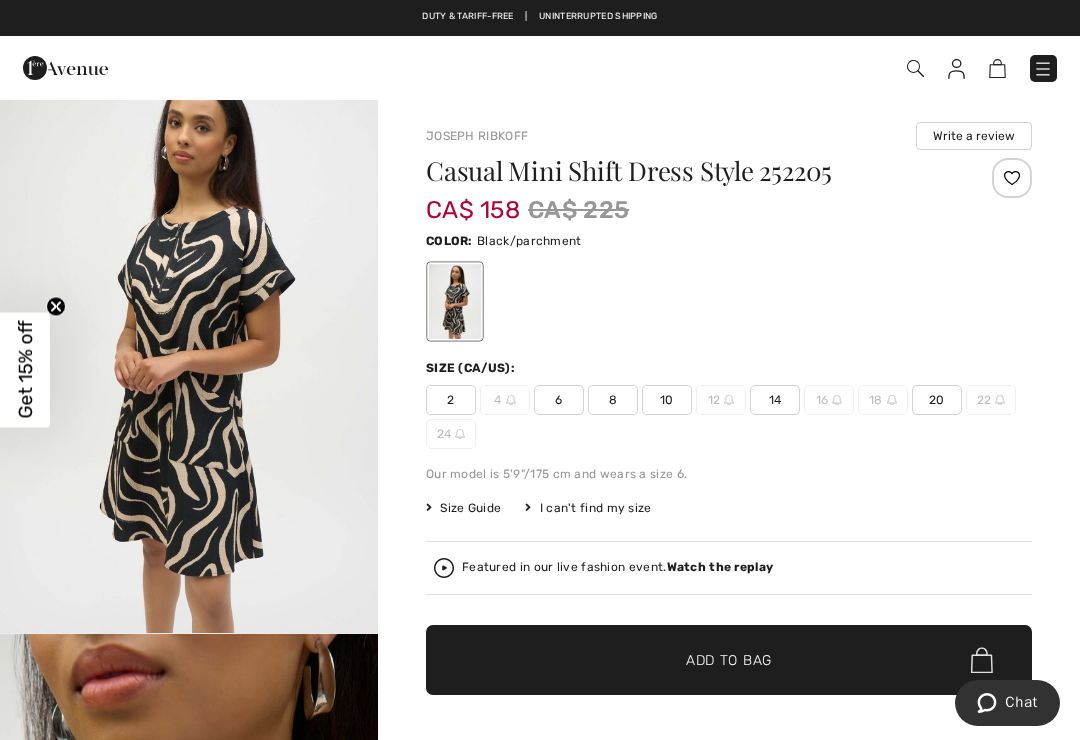 click on "16" at bounding box center (829, 400) 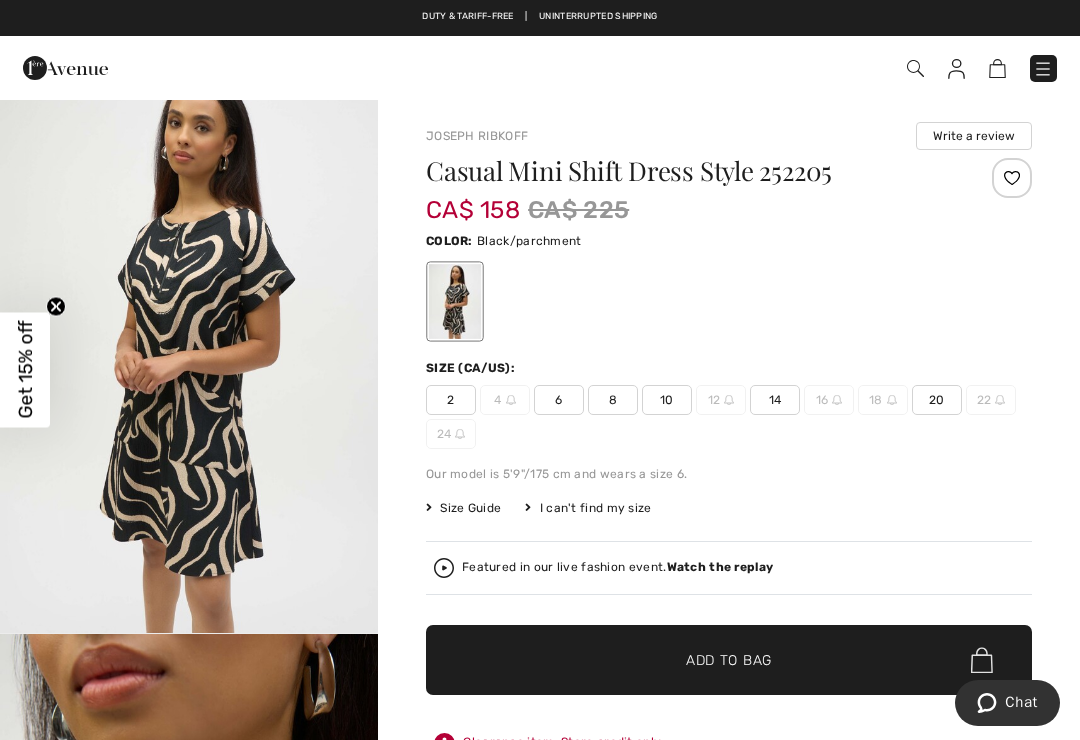 click on "16" at bounding box center [829, 400] 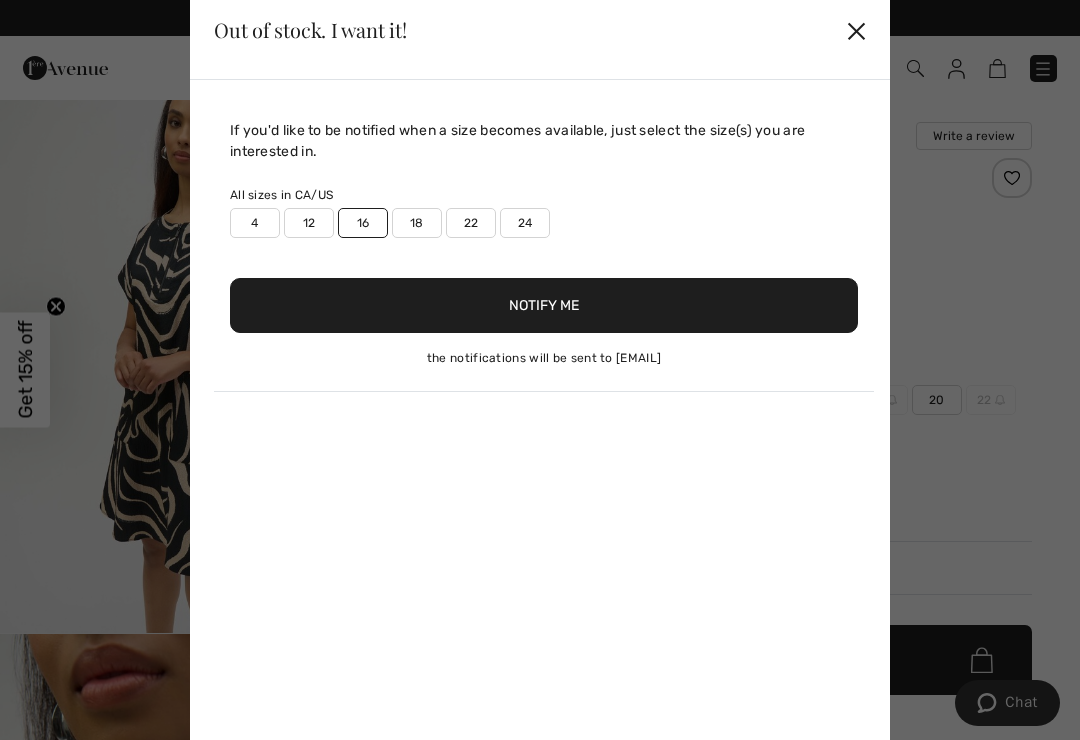 click on "16" at bounding box center (363, 223) 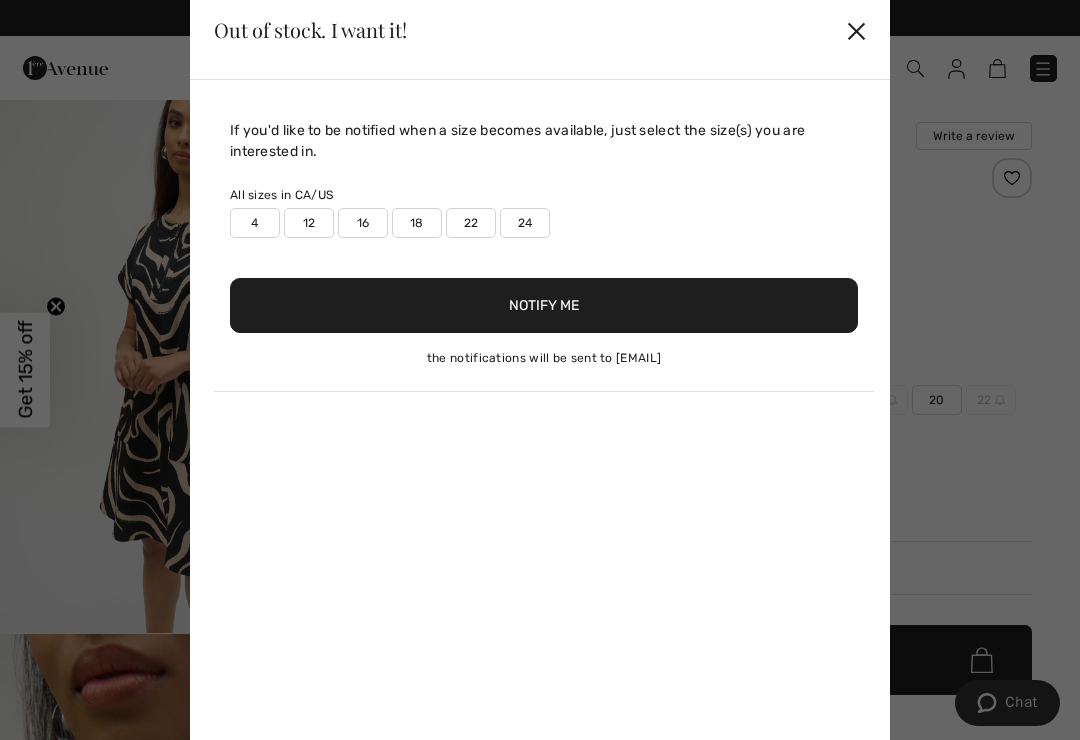 click on "✕" at bounding box center [856, 30] 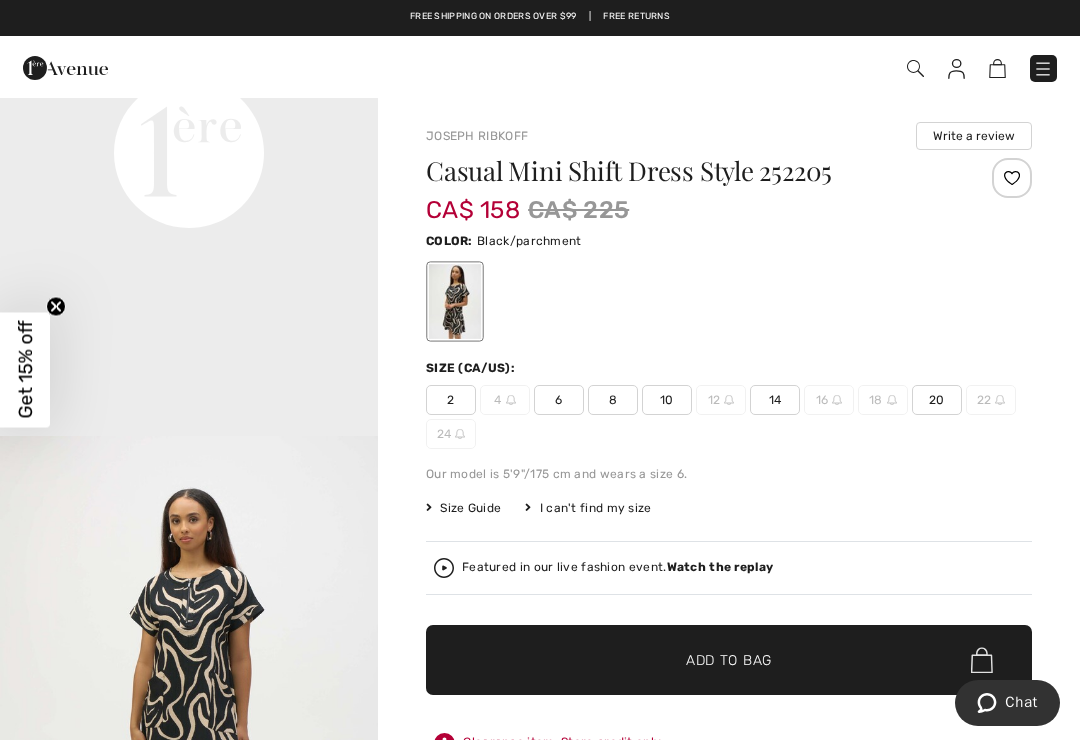 scroll, scrollTop: 1367, scrollLeft: 0, axis: vertical 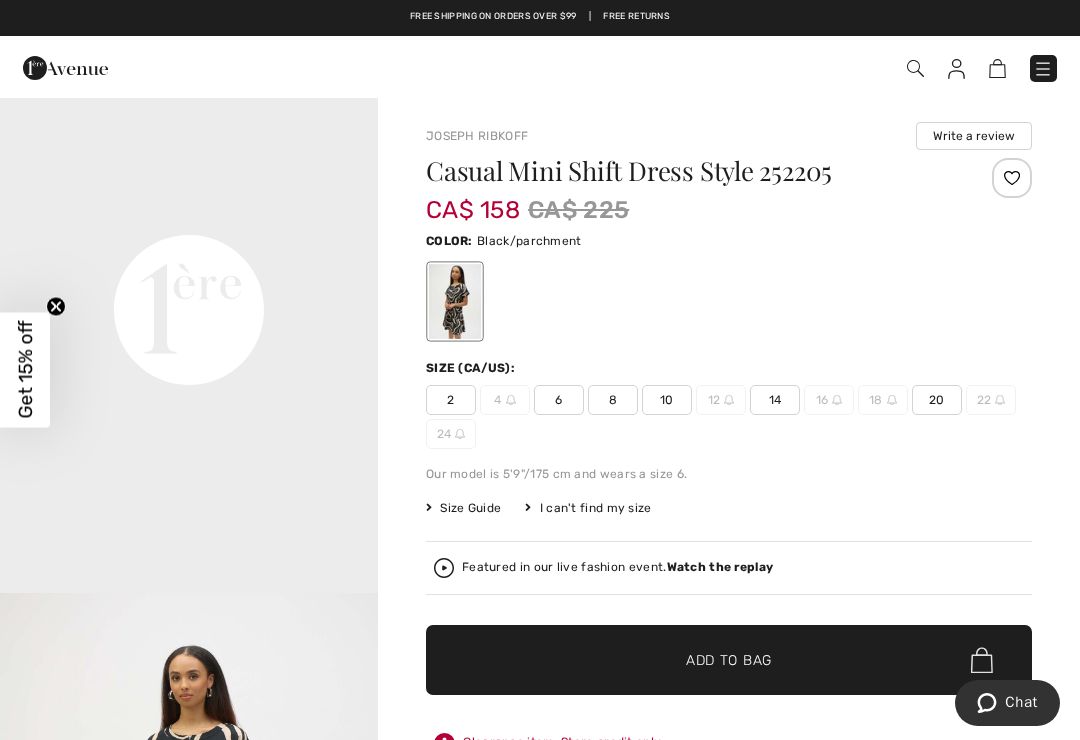 click at bounding box center [1043, 69] 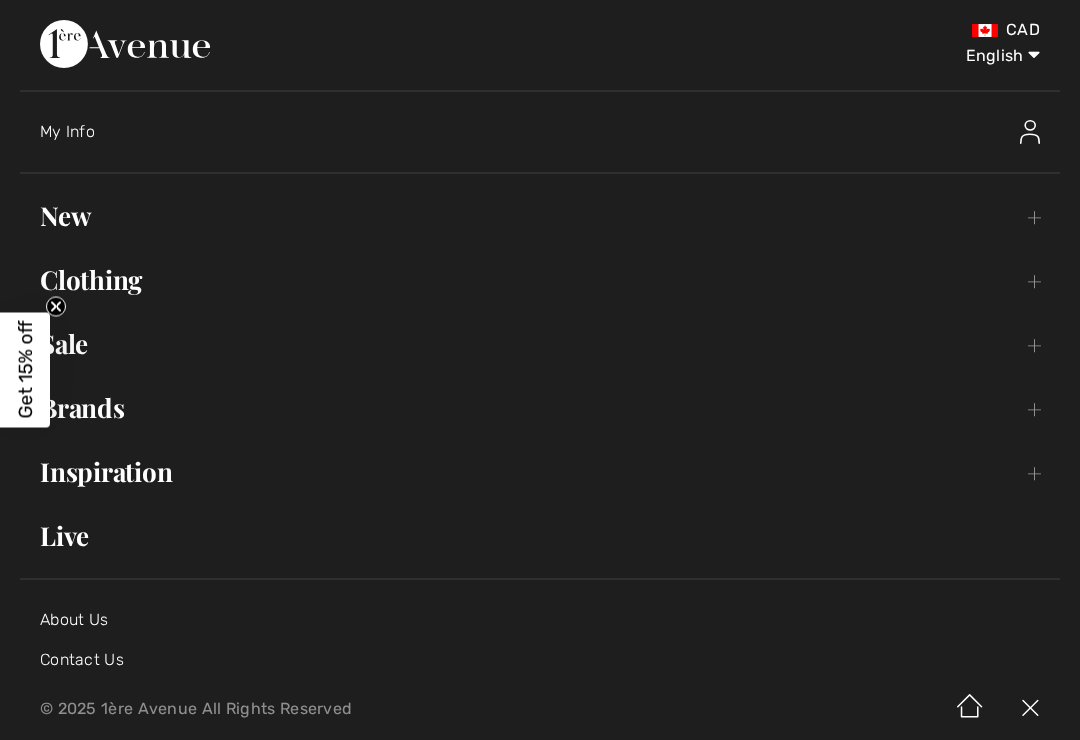 click on "English English Français" at bounding box center [837, 55] 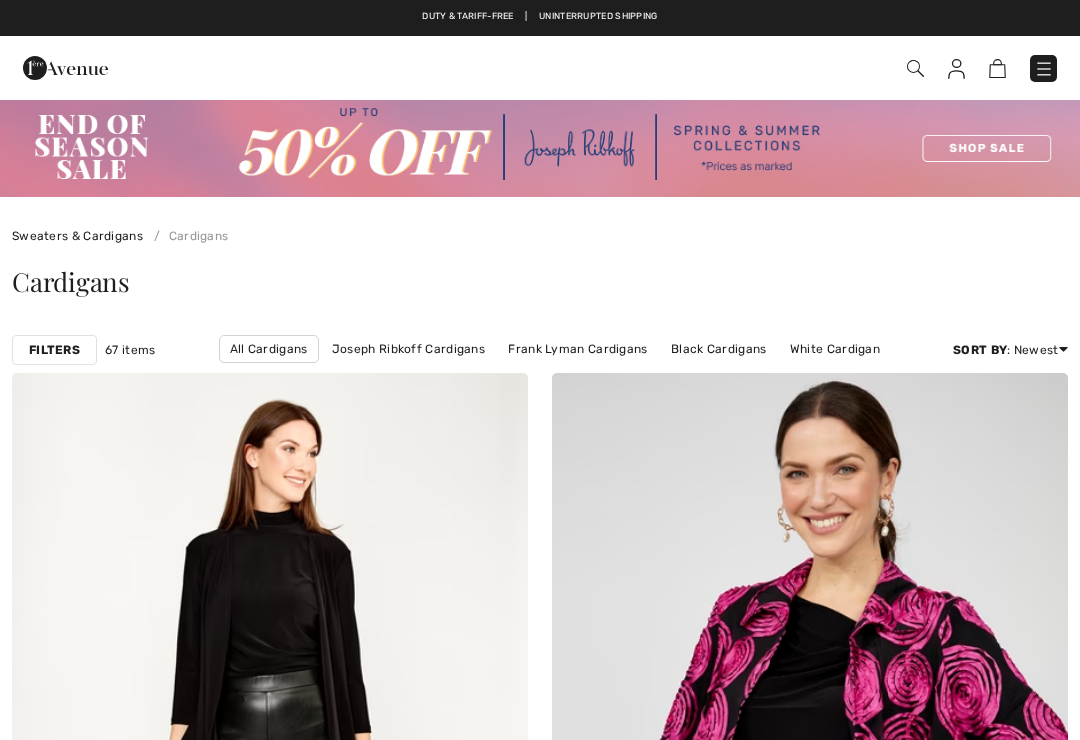 scroll, scrollTop: 15799, scrollLeft: 0, axis: vertical 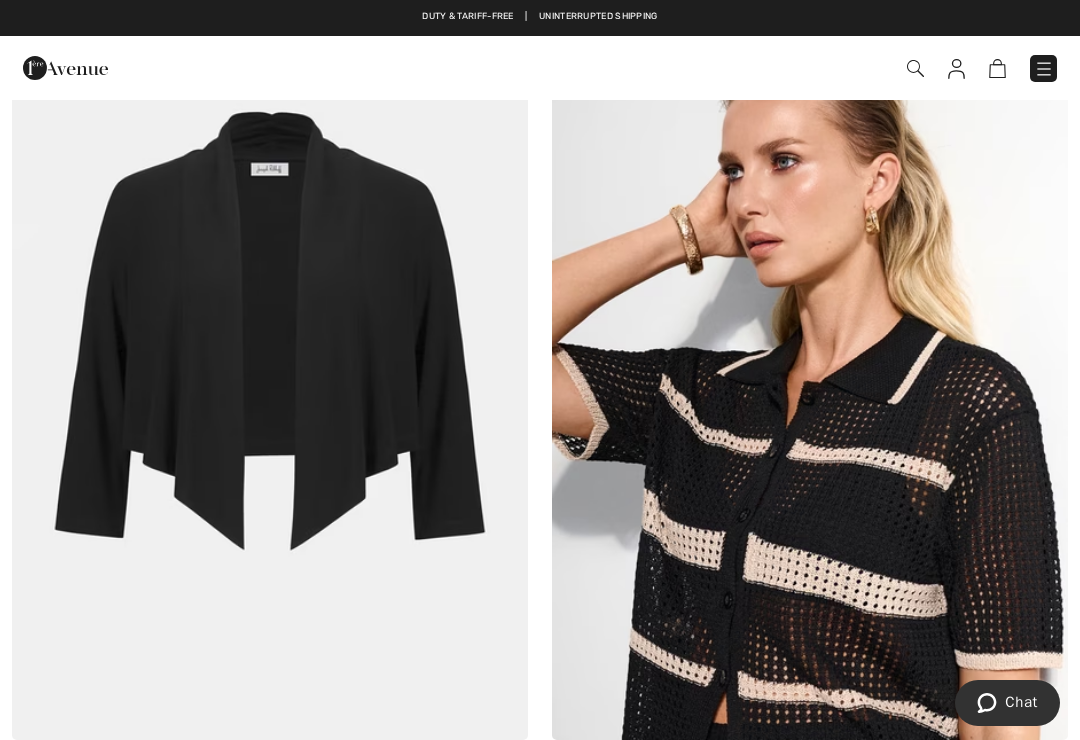 click at bounding box center [1044, 69] 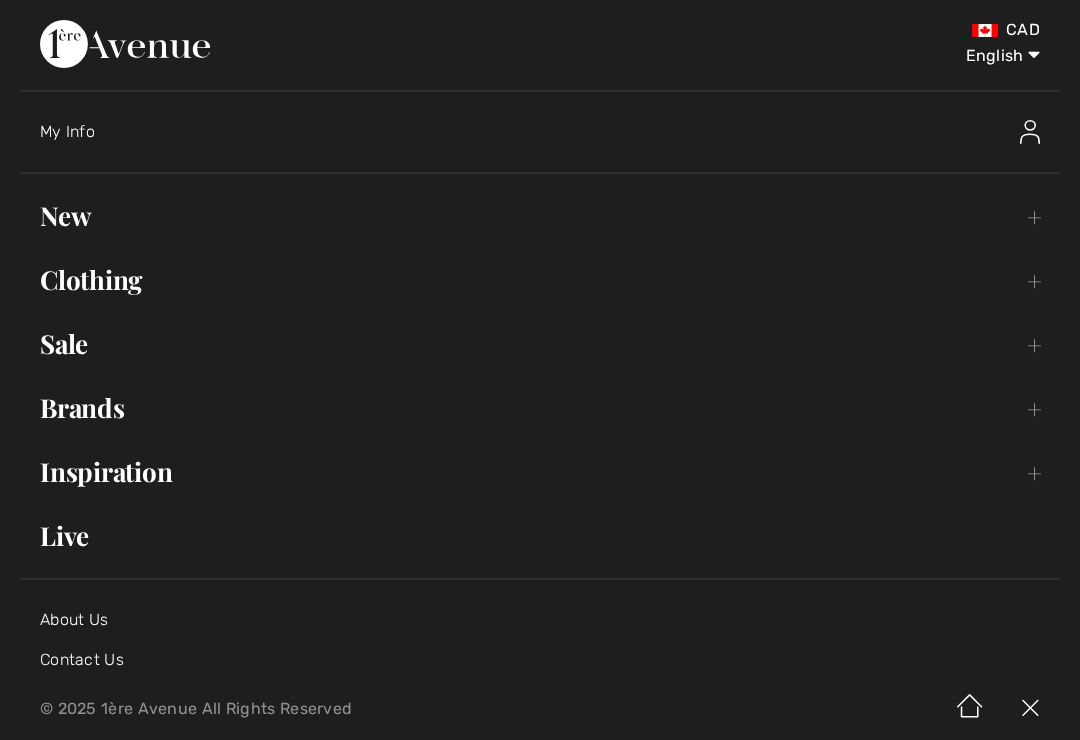 click on "Inspiration Toggle submenu" at bounding box center (540, 472) 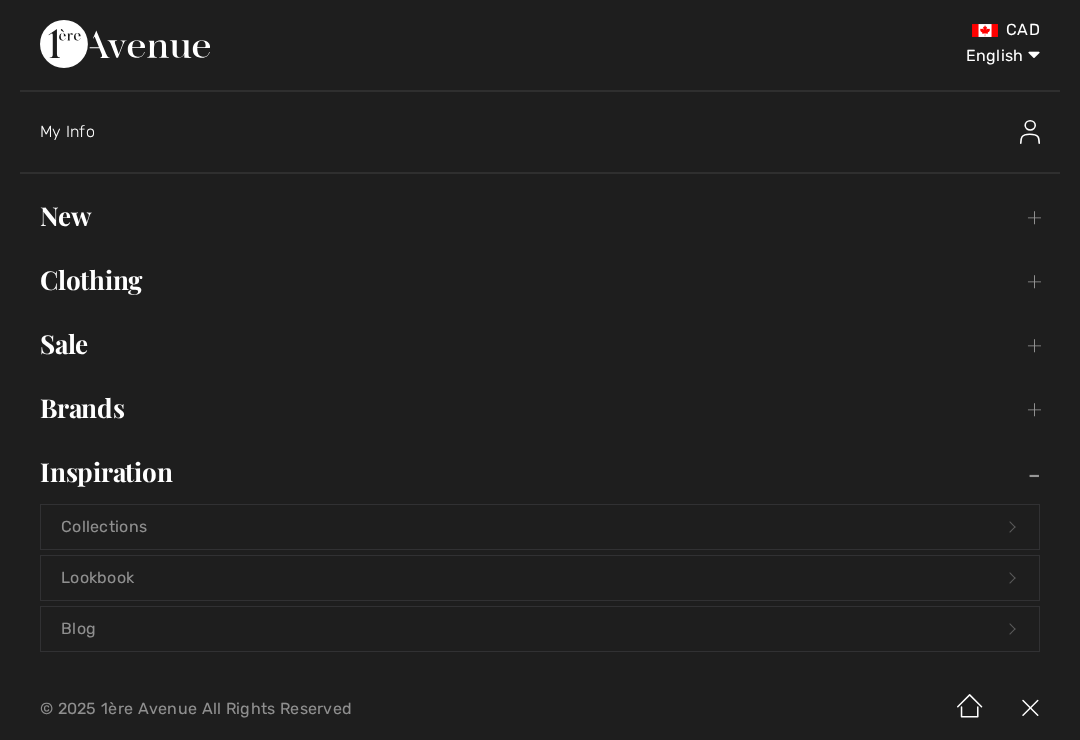 click on "Inspiration Toggle submenu" at bounding box center [540, 472] 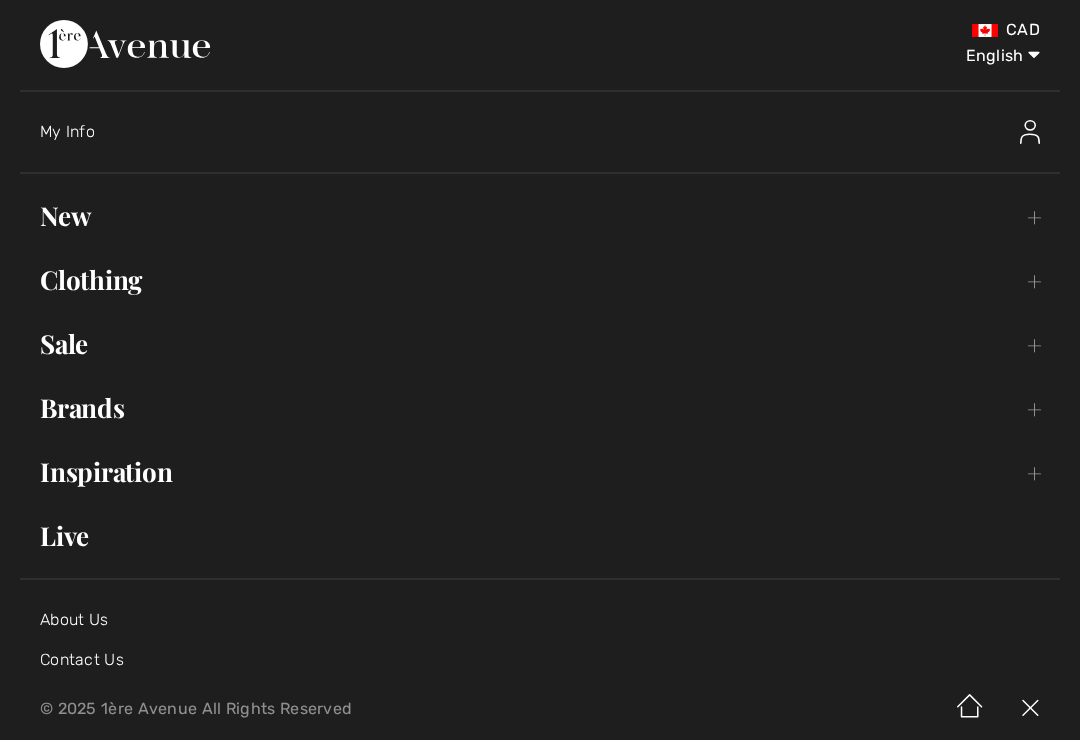 scroll, scrollTop: 14436, scrollLeft: 0, axis: vertical 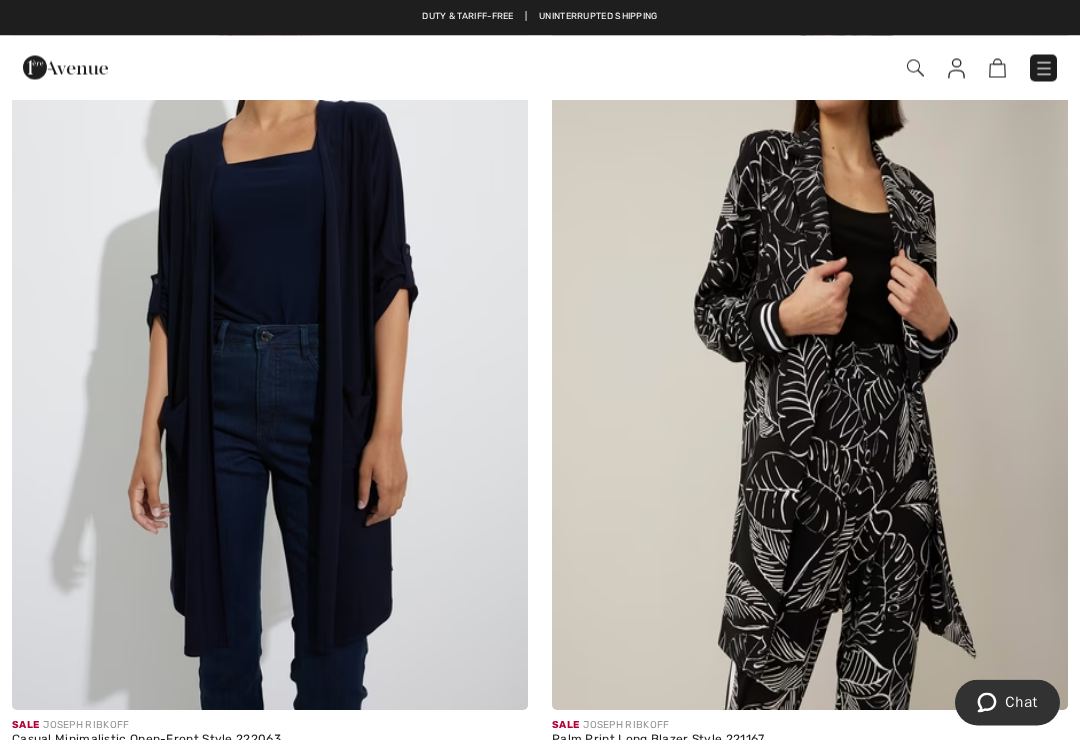 click on "Checkout" at bounding box center (761, 68) 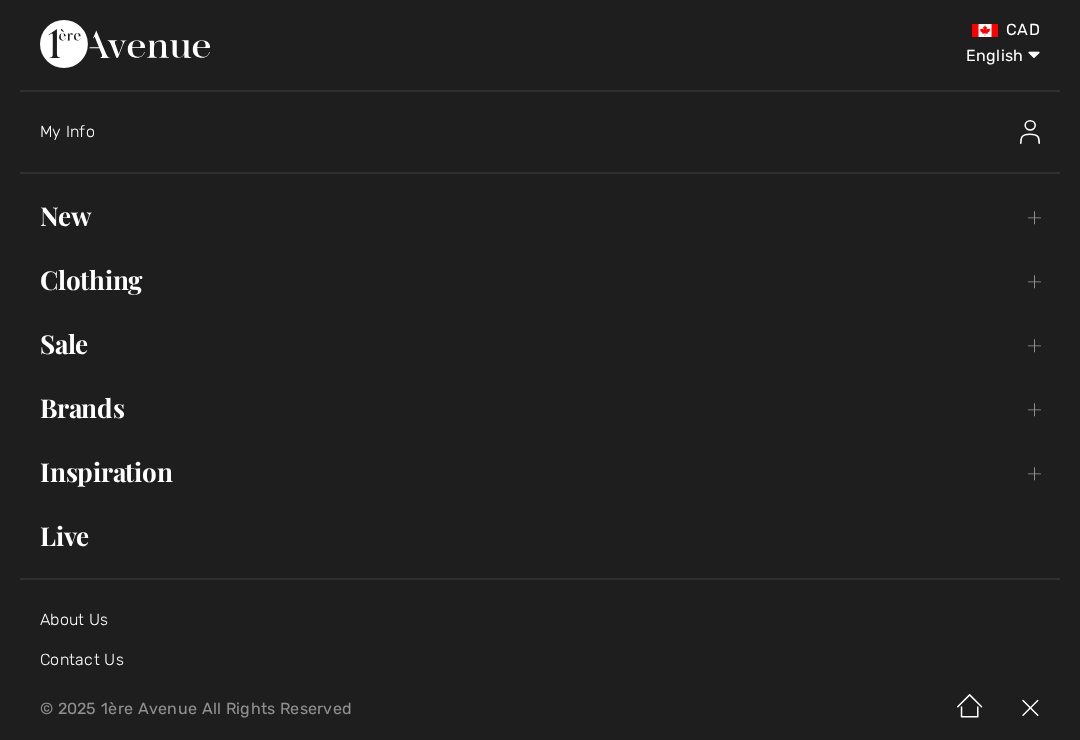 click on "English Français" at bounding box center [988, 52] 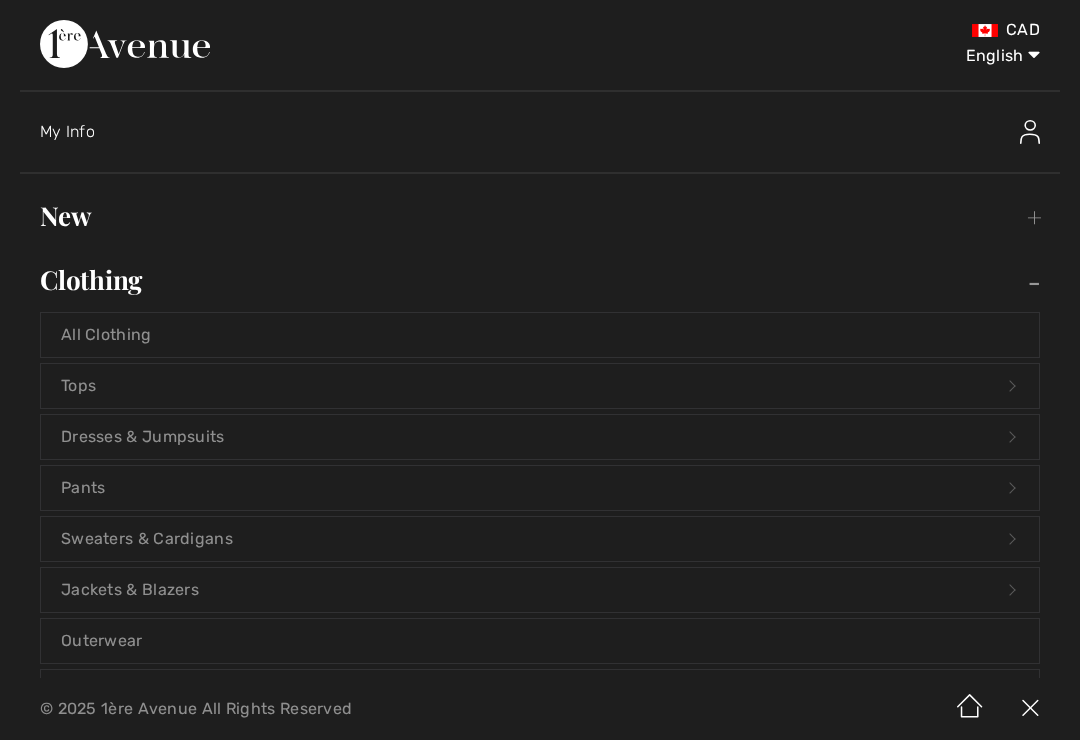 click on "Dresses & Jumpsuits Open submenu" at bounding box center (540, 437) 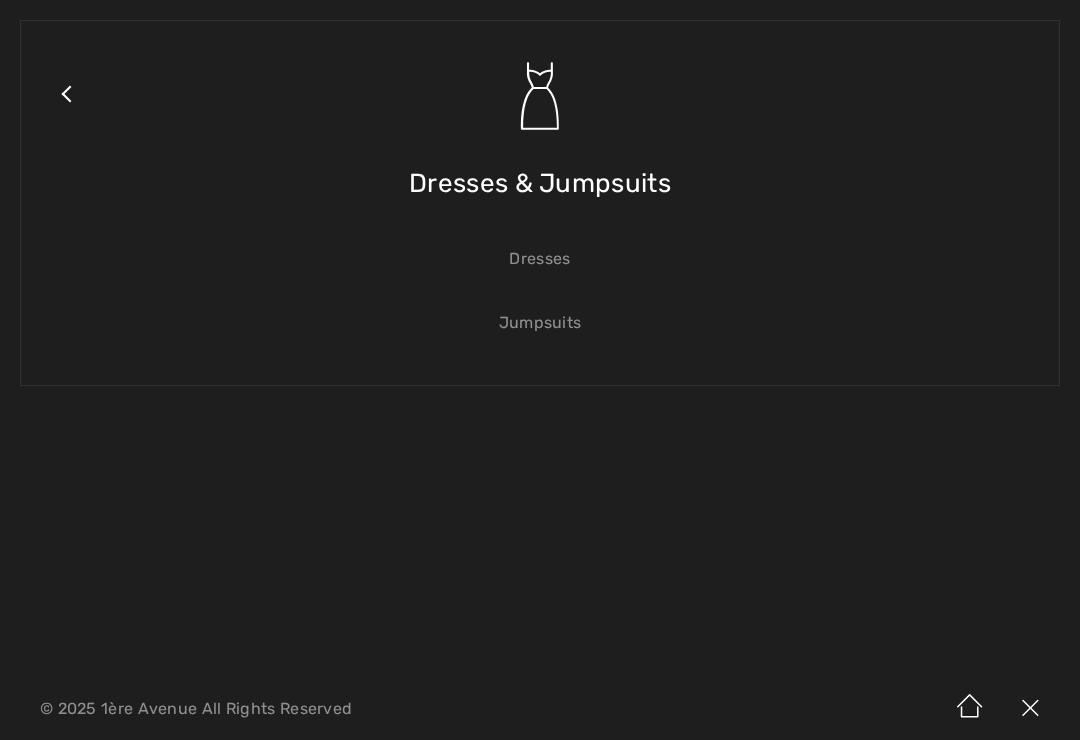 click on "Dresses" at bounding box center [540, 259] 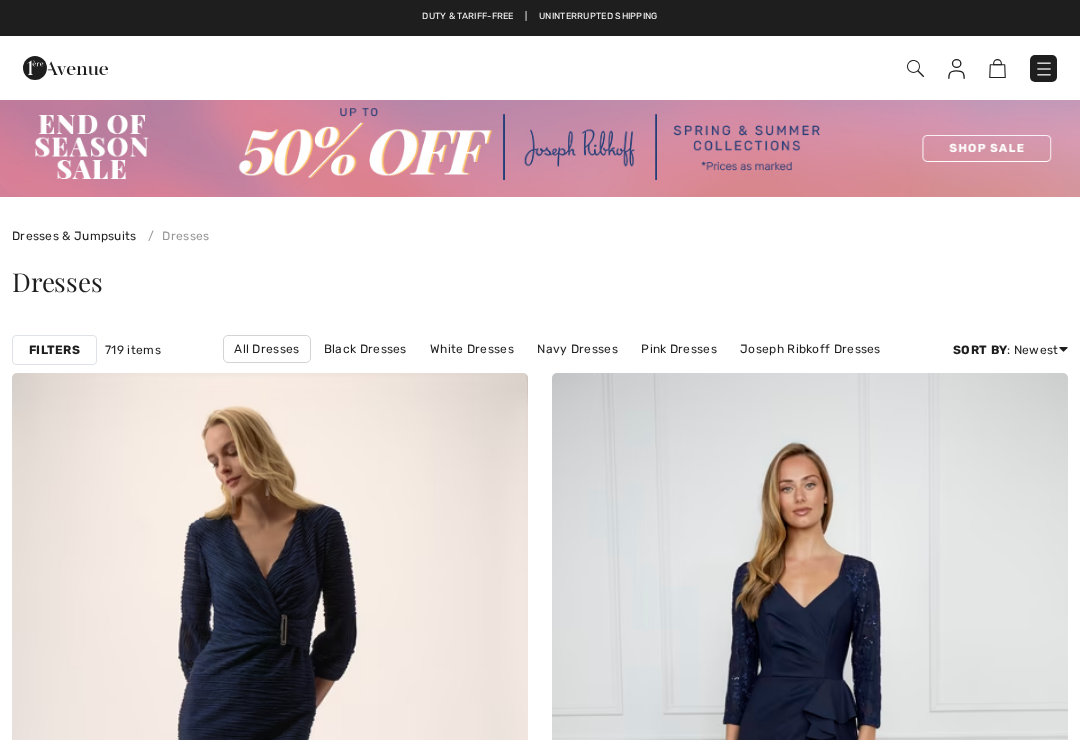 scroll, scrollTop: 0, scrollLeft: 0, axis: both 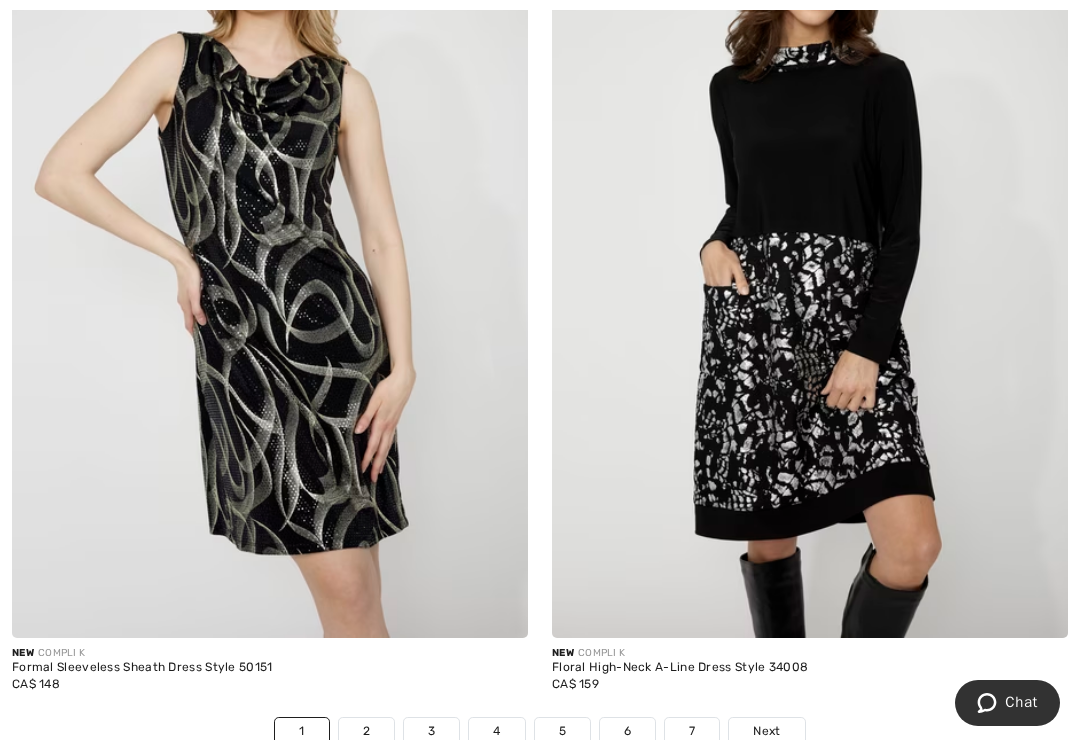 click on "2" at bounding box center [366, 731] 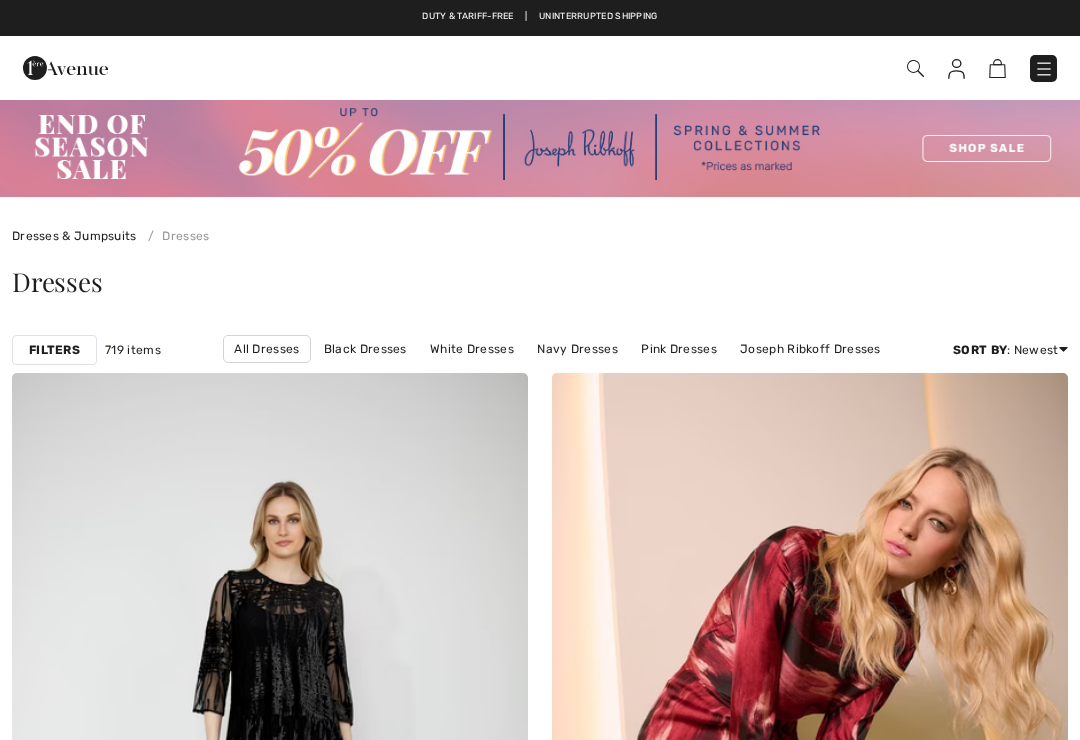 scroll, scrollTop: 632, scrollLeft: 0, axis: vertical 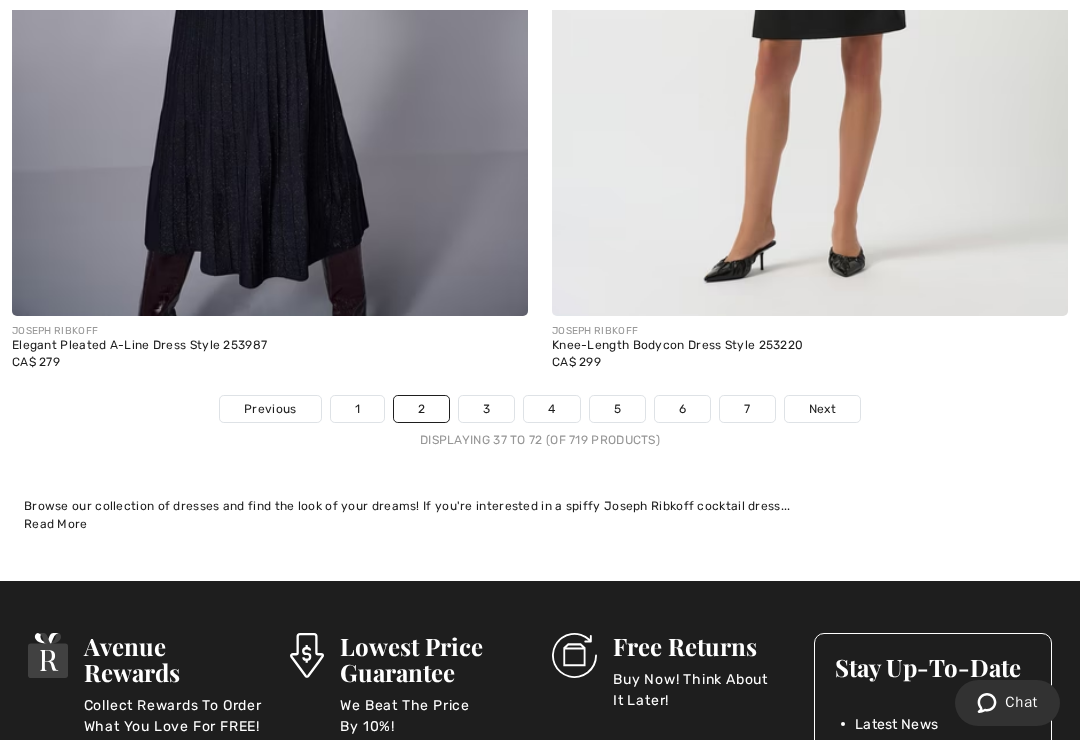 click on "3" at bounding box center (486, 409) 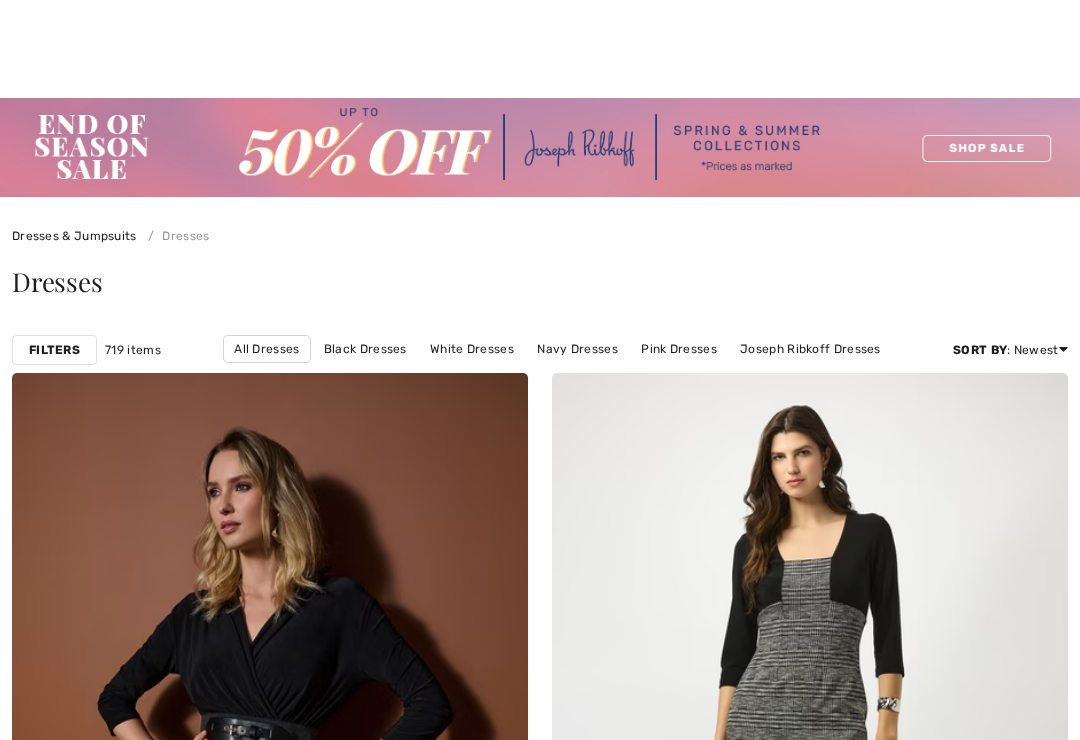 scroll, scrollTop: 1053, scrollLeft: 0, axis: vertical 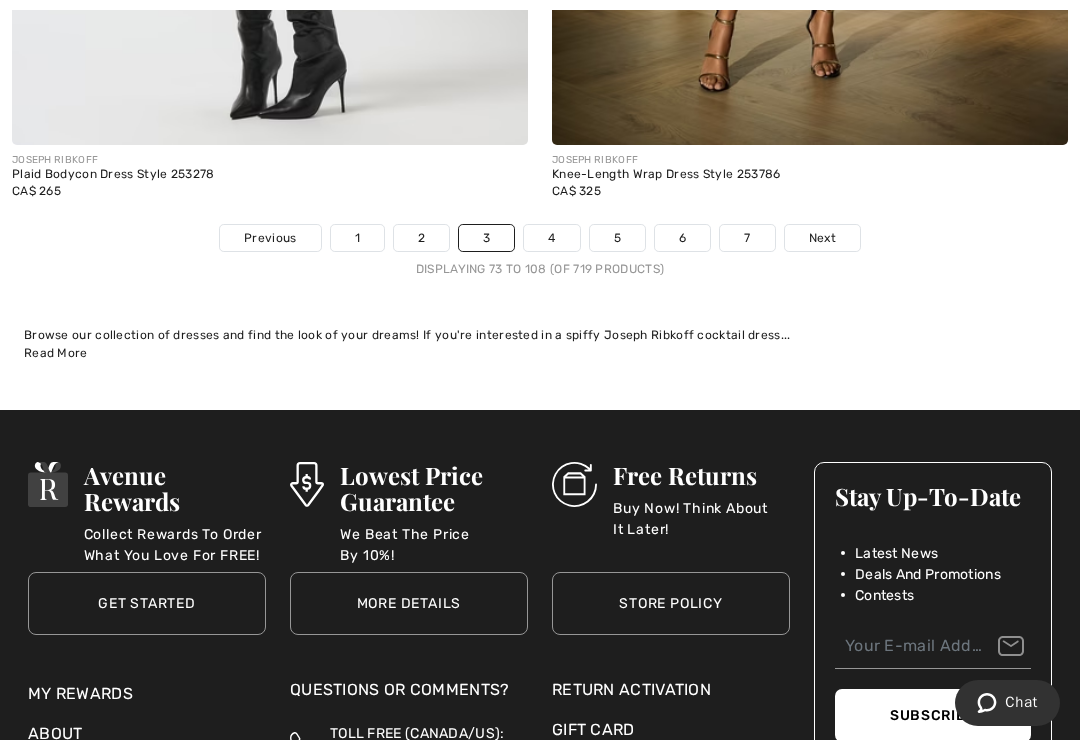 click on "4" at bounding box center (551, 238) 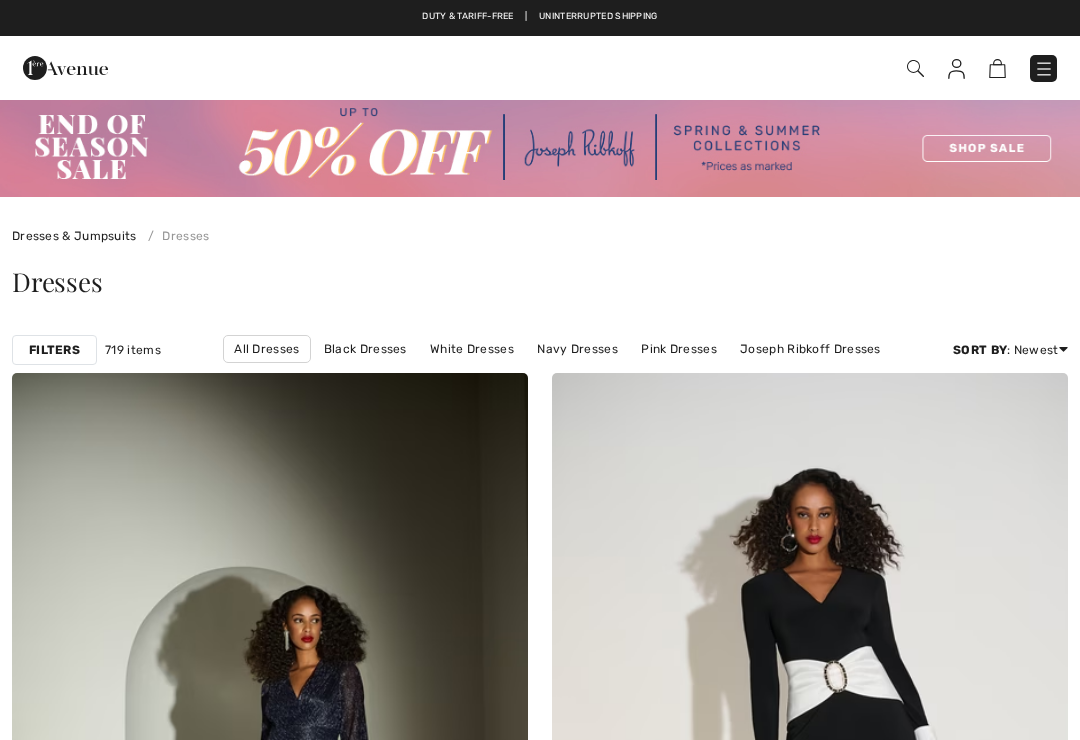 scroll, scrollTop: 304, scrollLeft: 0, axis: vertical 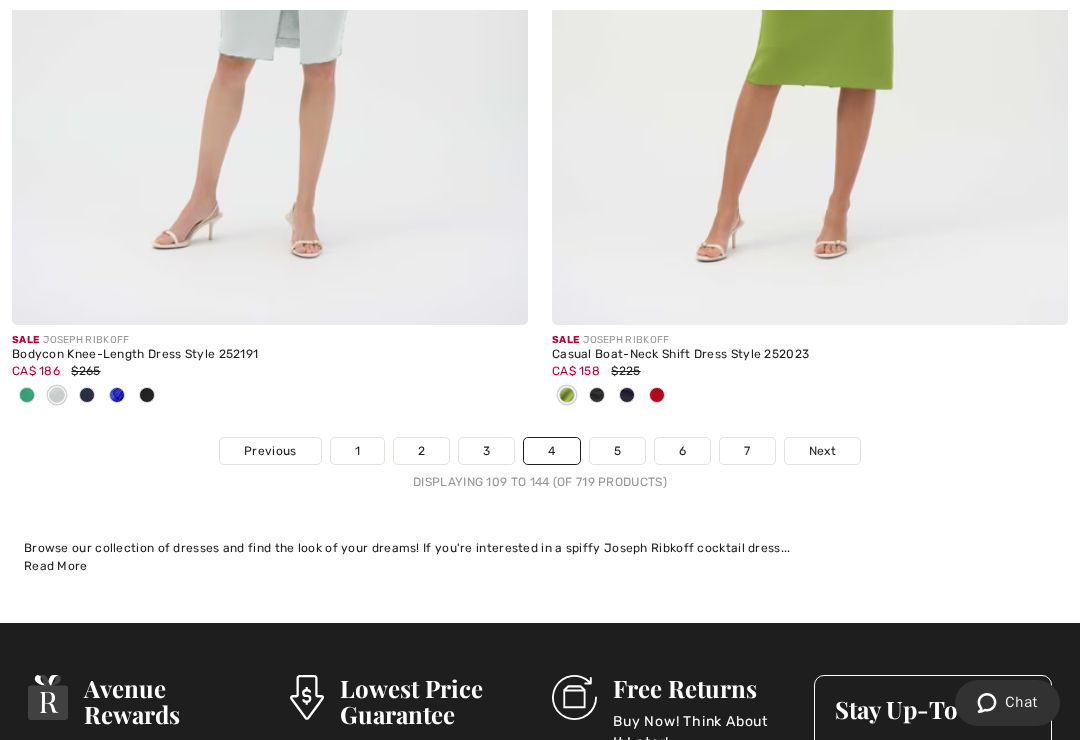 click on "5" at bounding box center [617, 451] 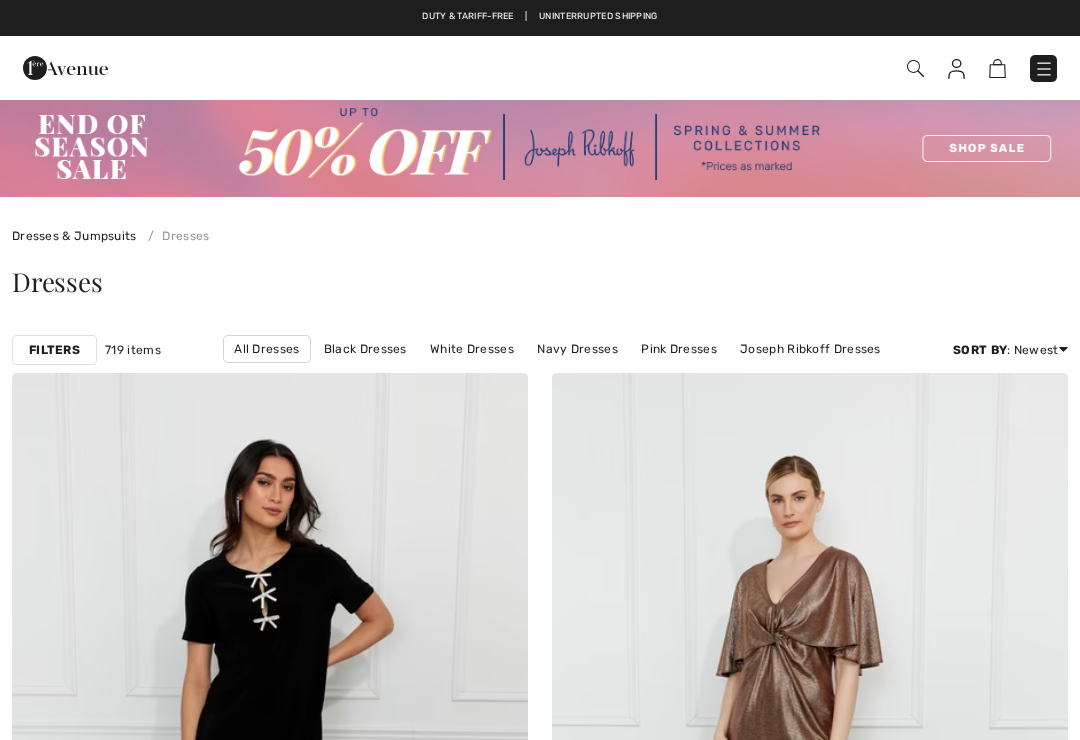 scroll, scrollTop: 0, scrollLeft: 0, axis: both 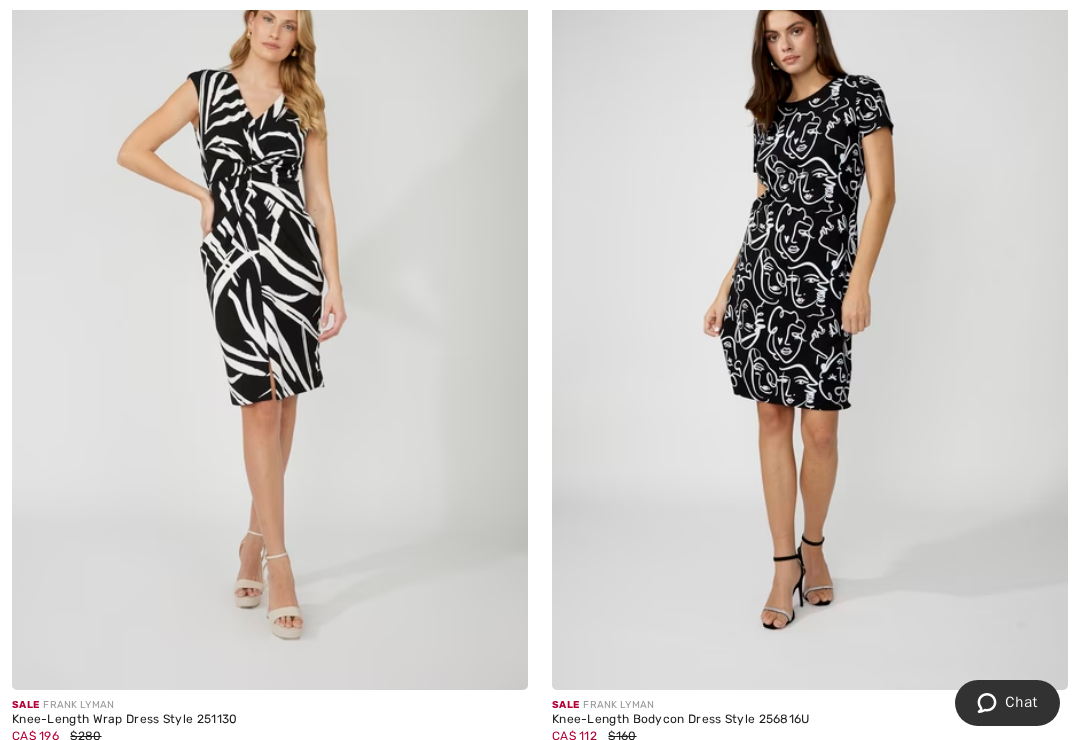click at bounding box center [270, 303] 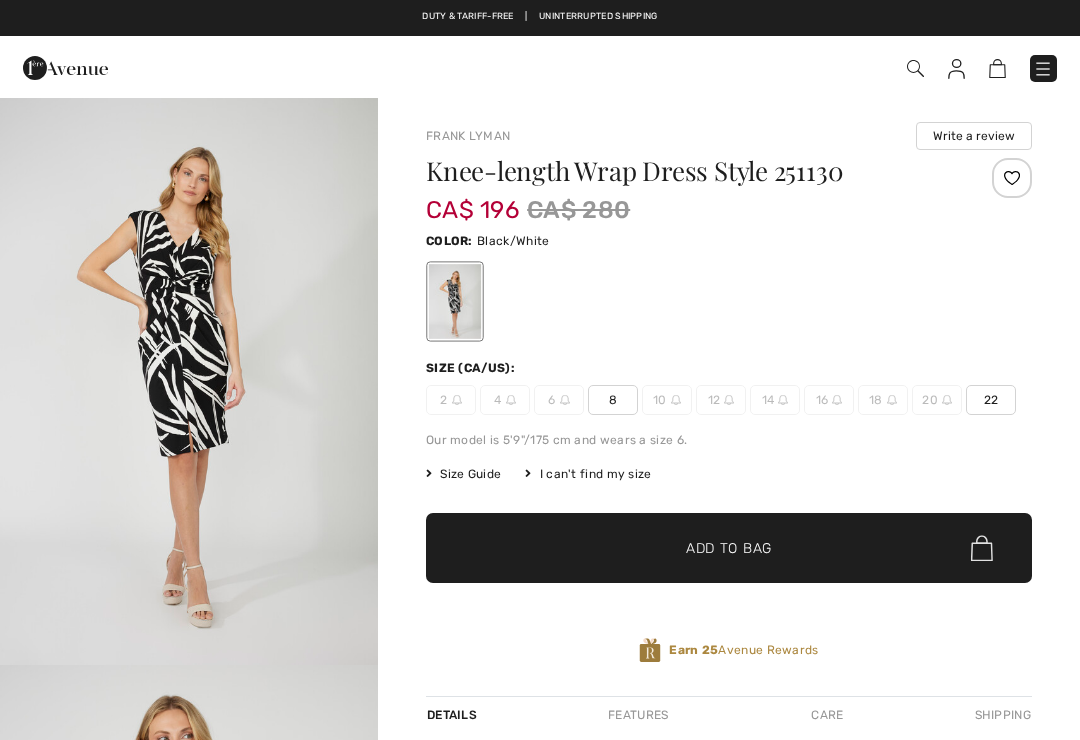 scroll, scrollTop: 0, scrollLeft: 0, axis: both 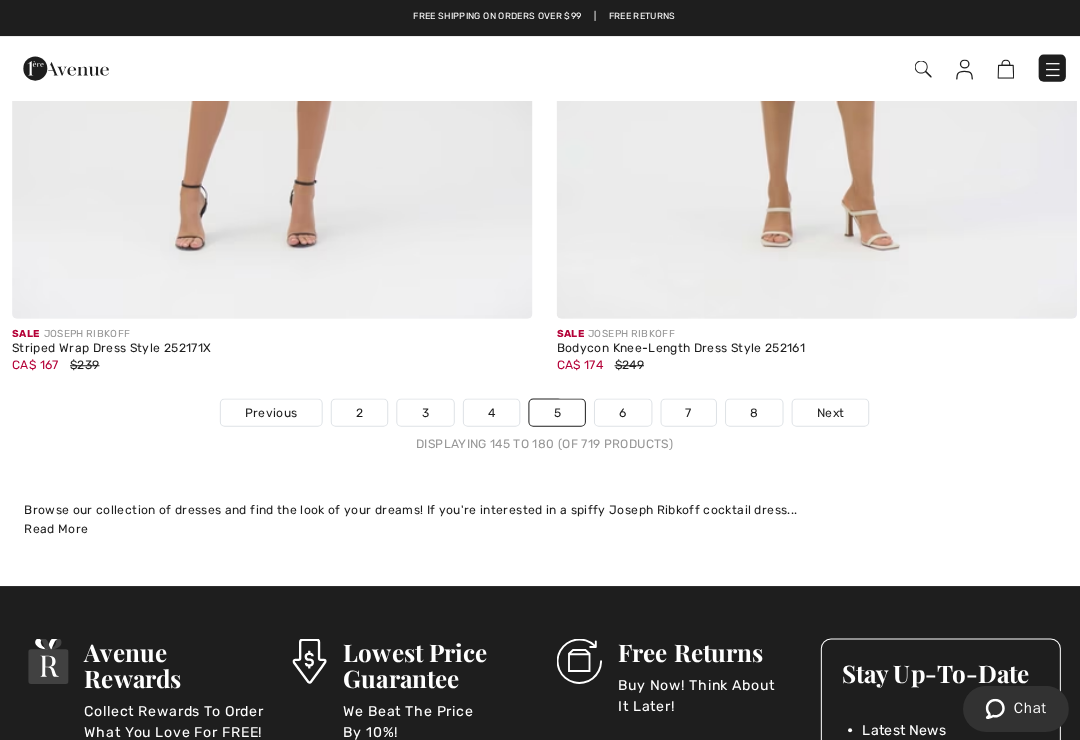 click on "6" at bounding box center (617, 409) 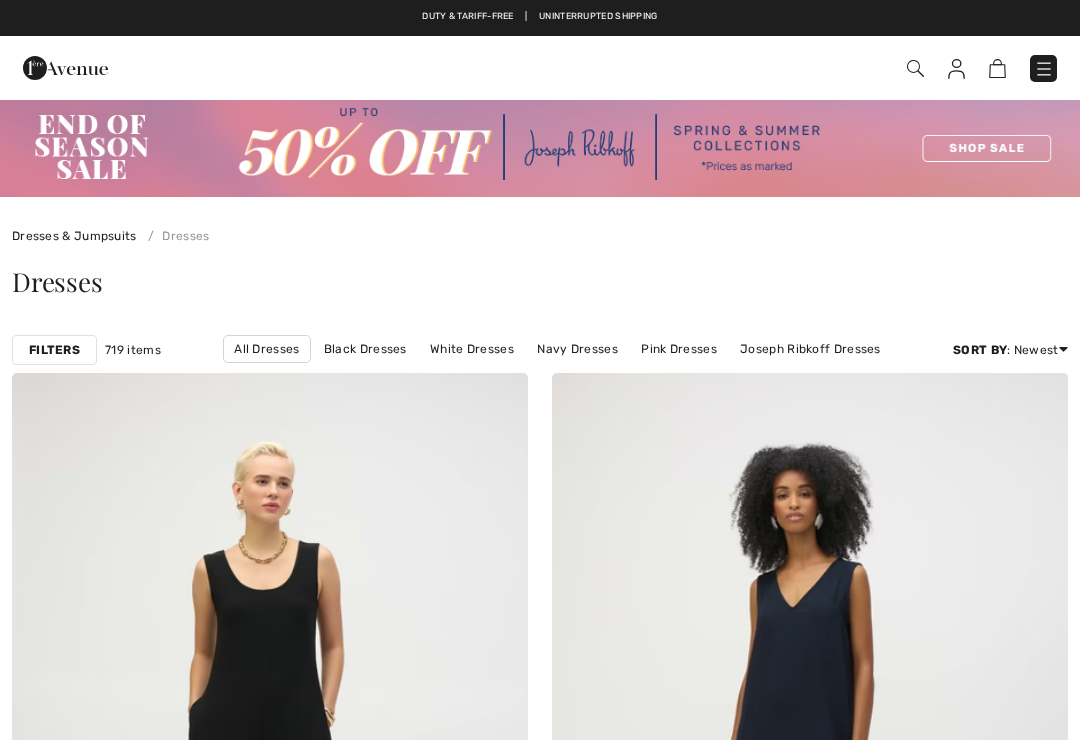 scroll, scrollTop: 237, scrollLeft: 0, axis: vertical 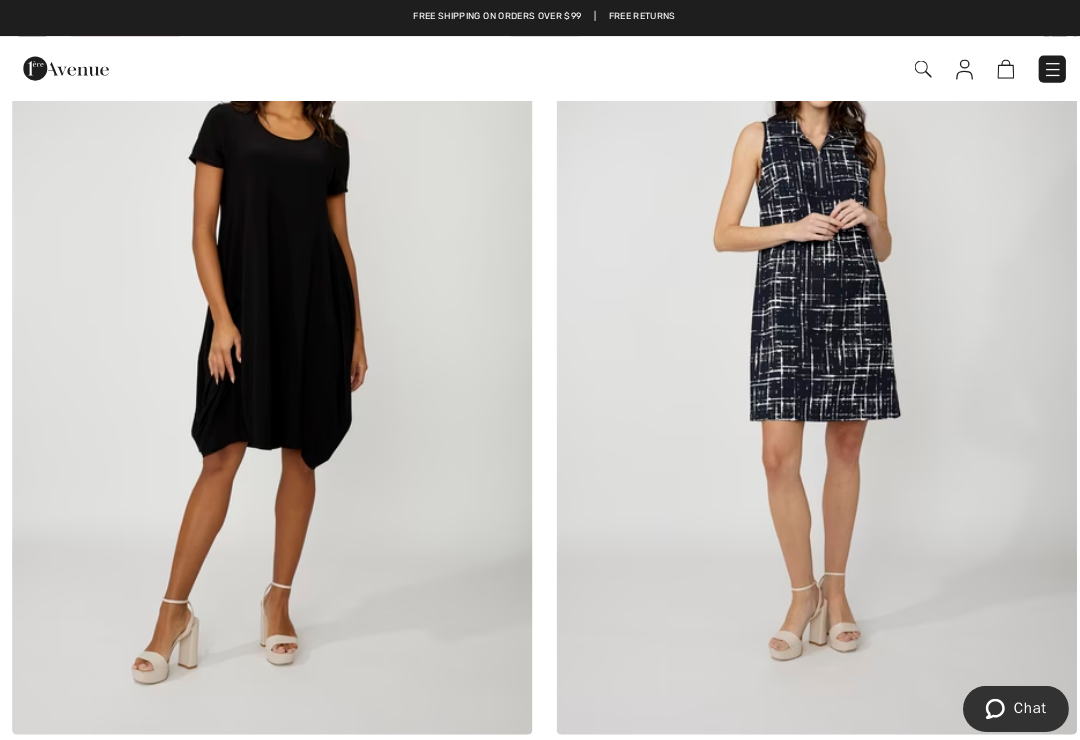 click at bounding box center (810, 342) 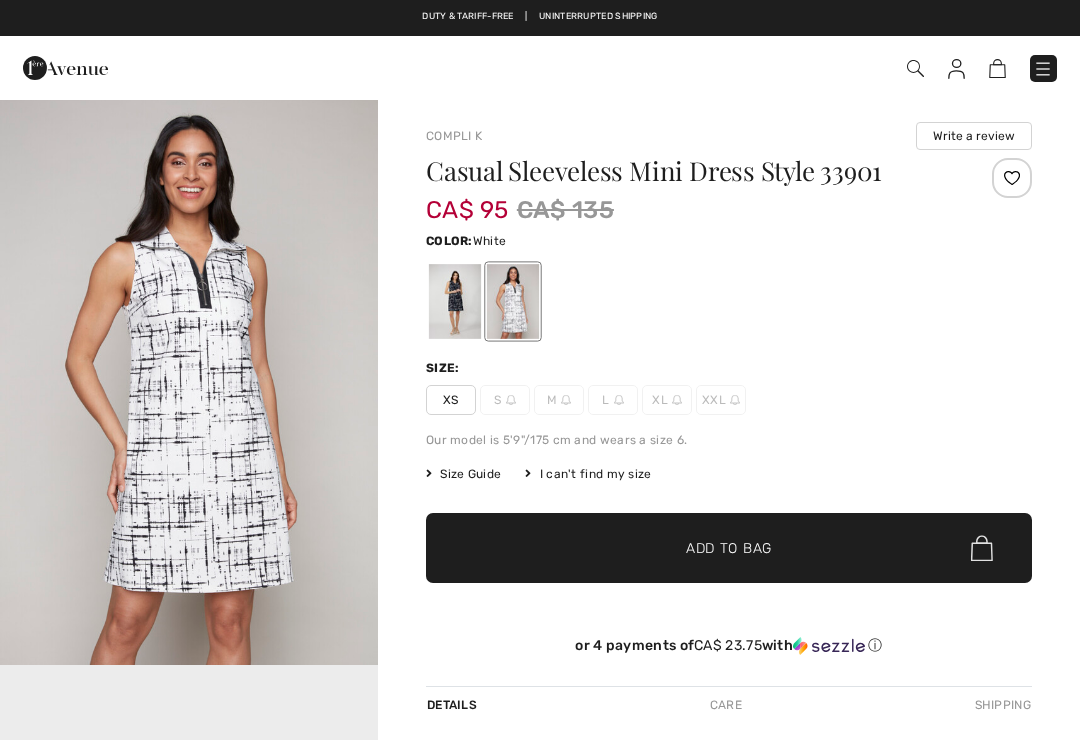 scroll, scrollTop: 0, scrollLeft: 0, axis: both 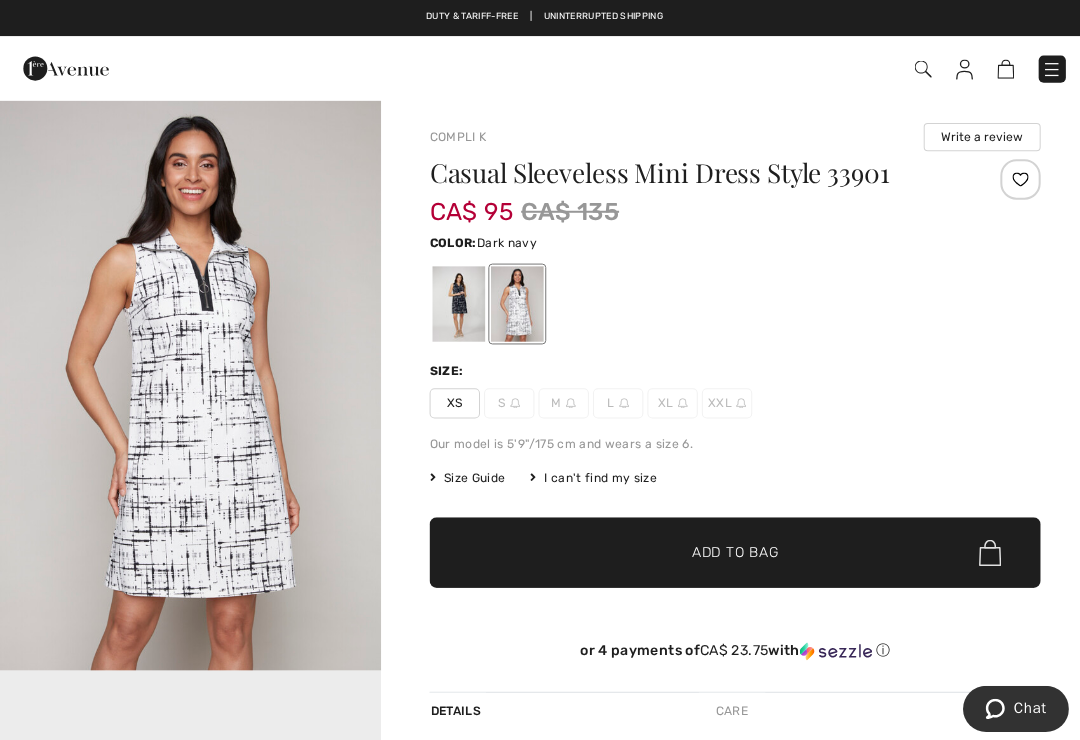 click at bounding box center (455, 301) 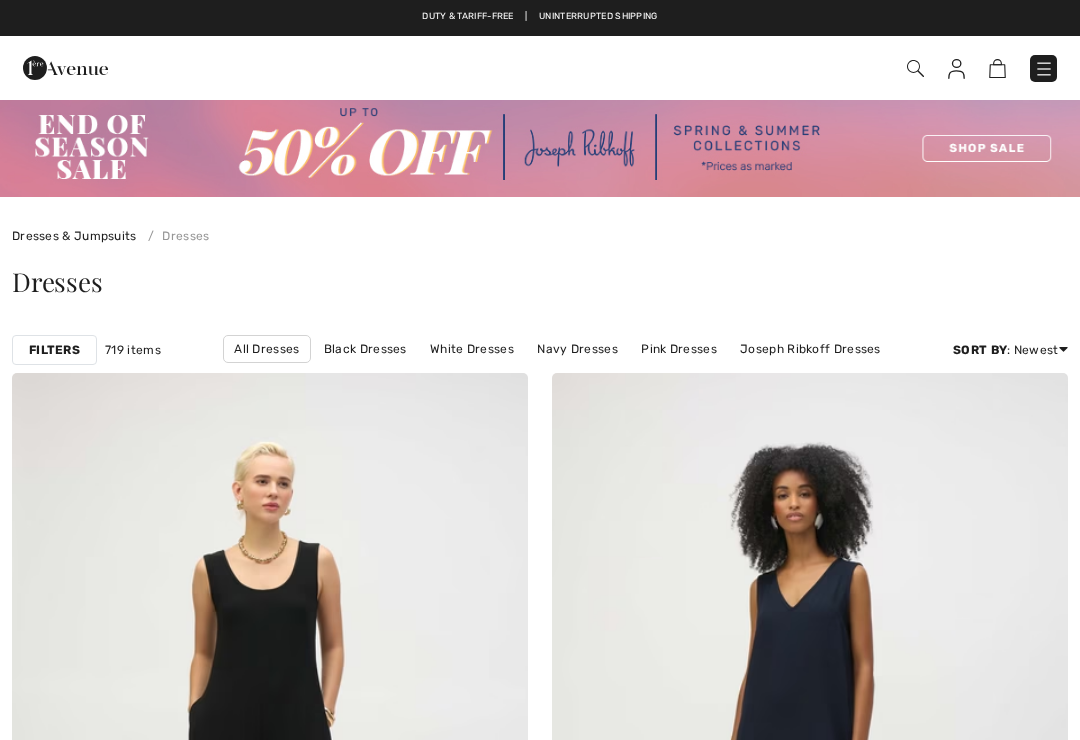 scroll, scrollTop: 3121, scrollLeft: 0, axis: vertical 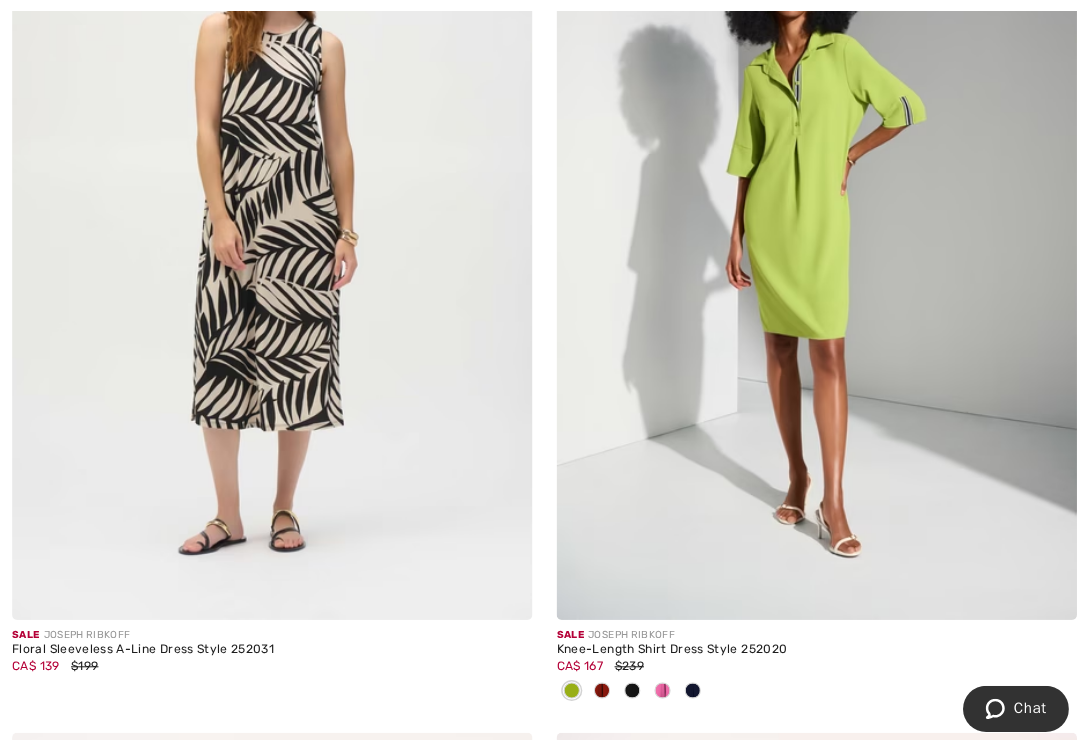 click at bounding box center [627, 685] 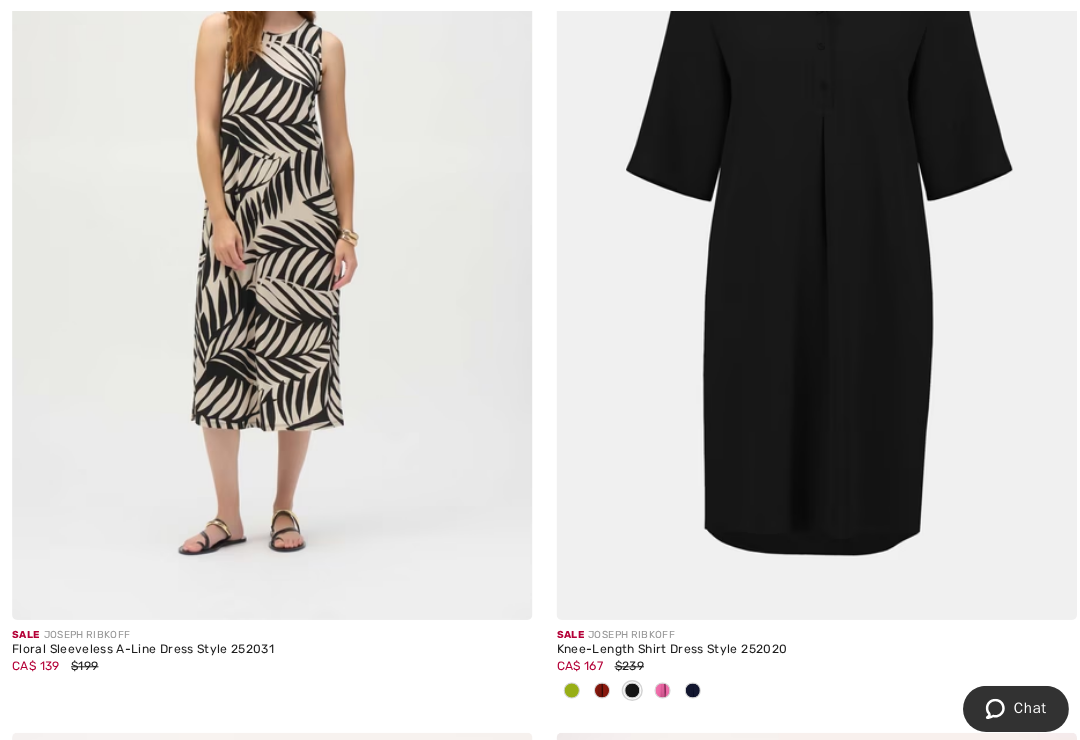 click on "CA$ 167
$239" at bounding box center [810, 661] 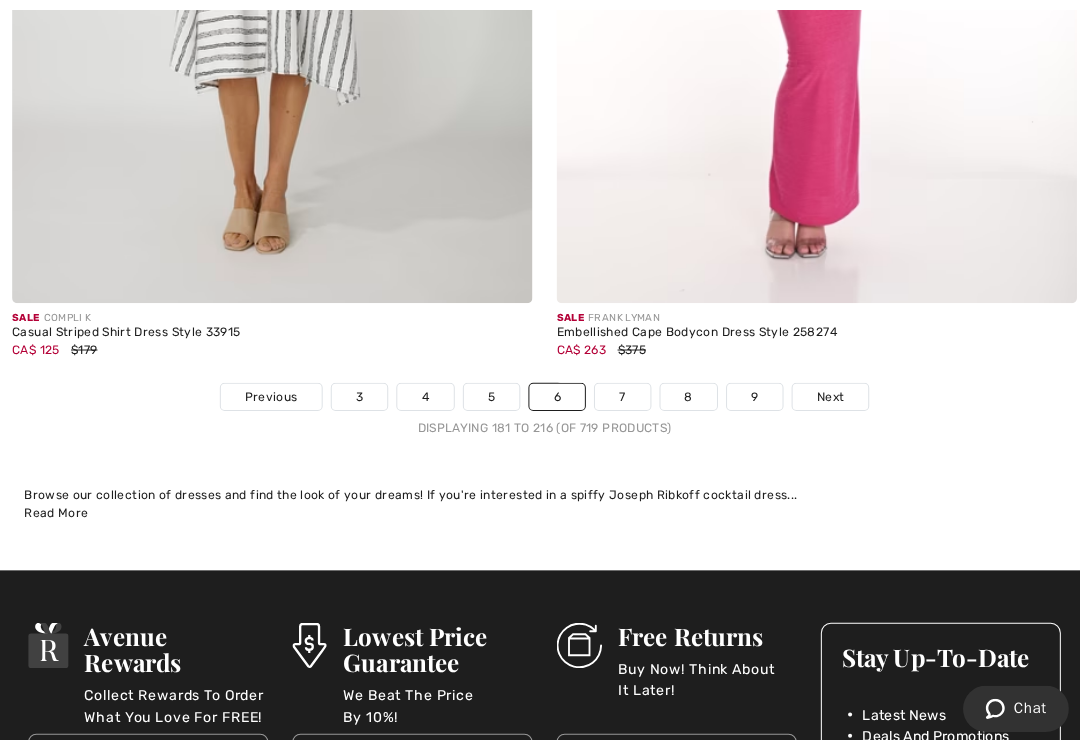scroll, scrollTop: 16097, scrollLeft: 0, axis: vertical 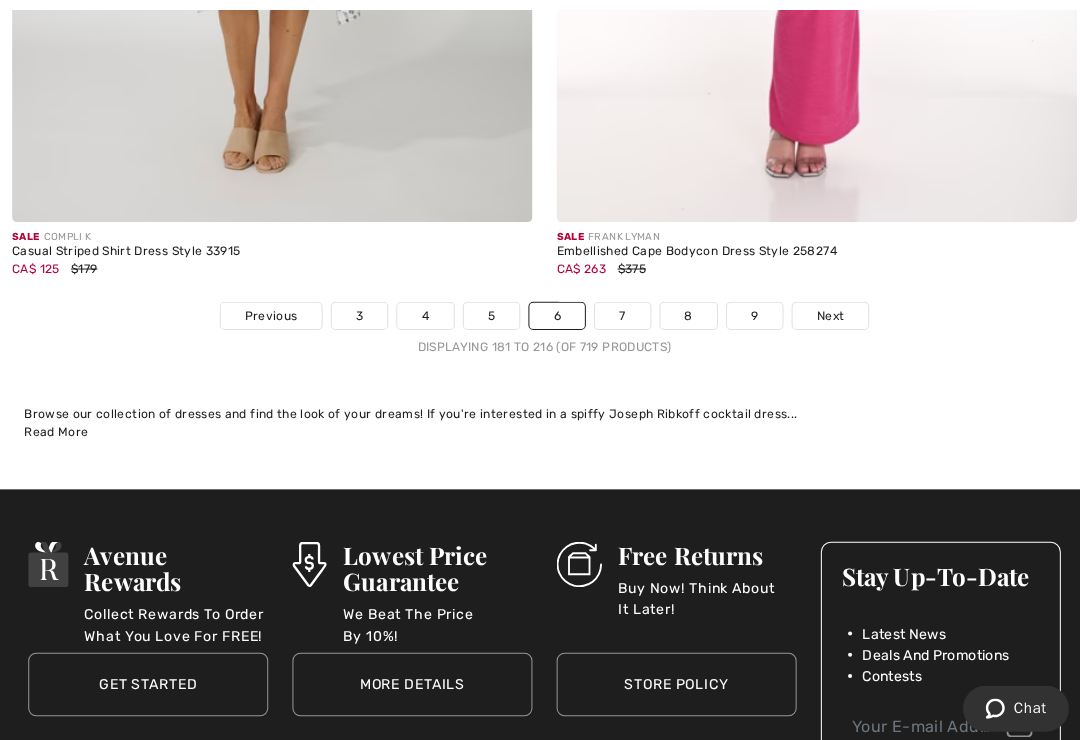 click on "7" at bounding box center (617, 314) 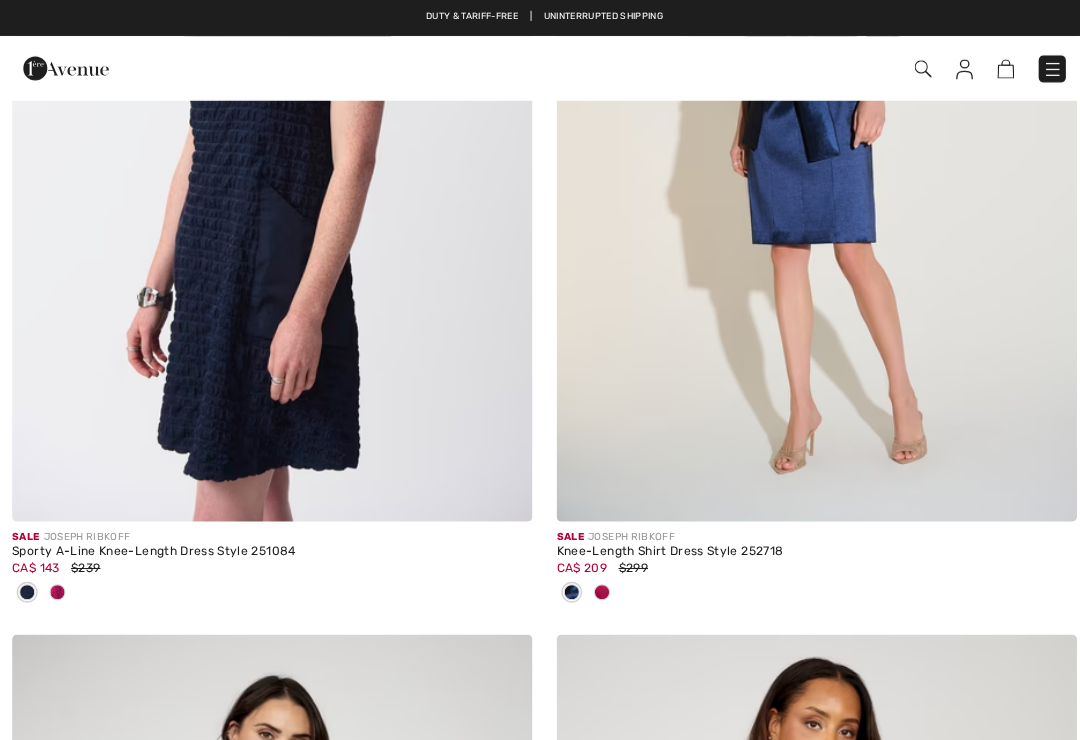 scroll, scrollTop: 0, scrollLeft: 0, axis: both 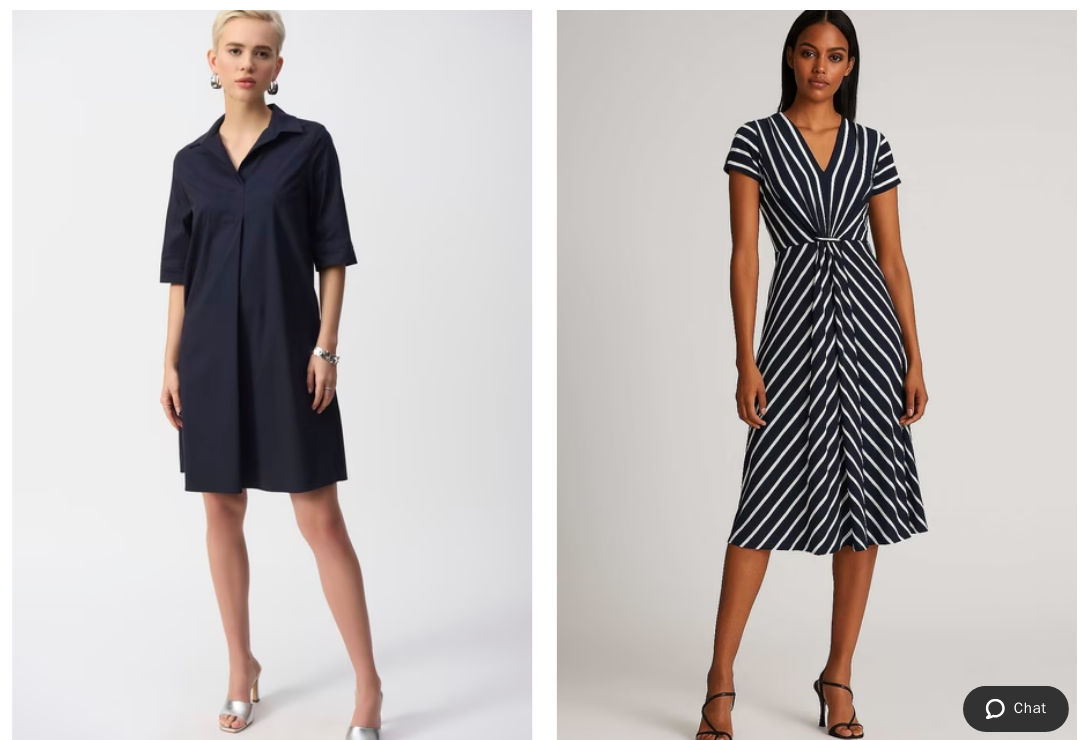 click at bounding box center (810, 376) 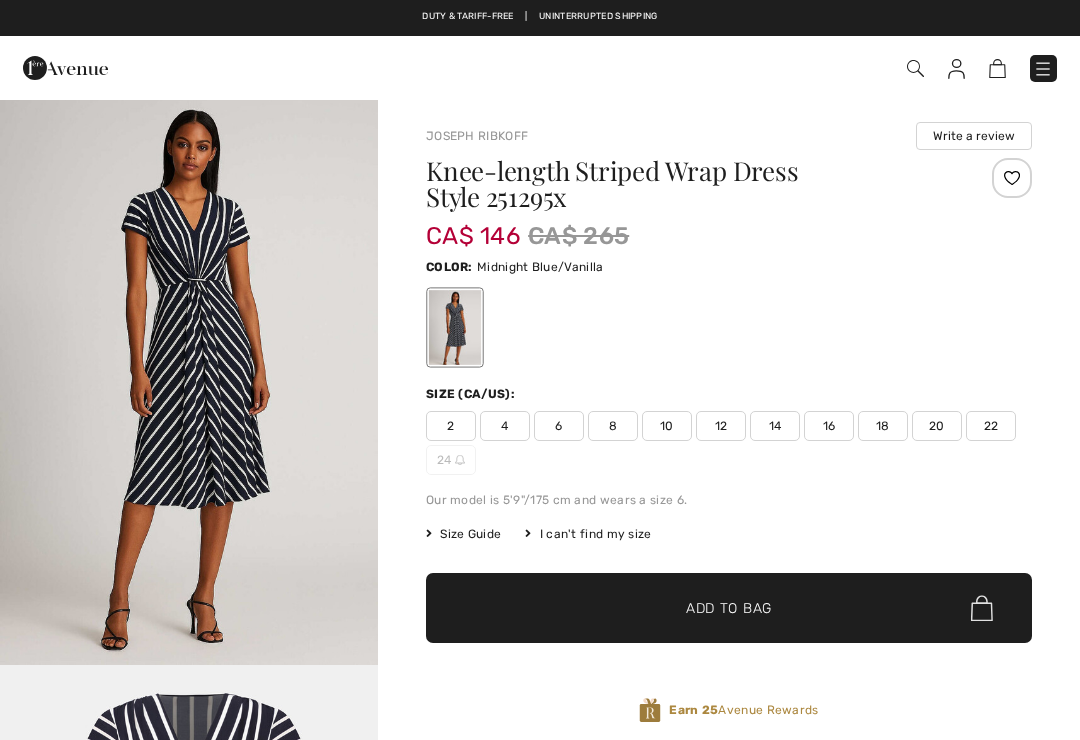 scroll, scrollTop: 151, scrollLeft: 0, axis: vertical 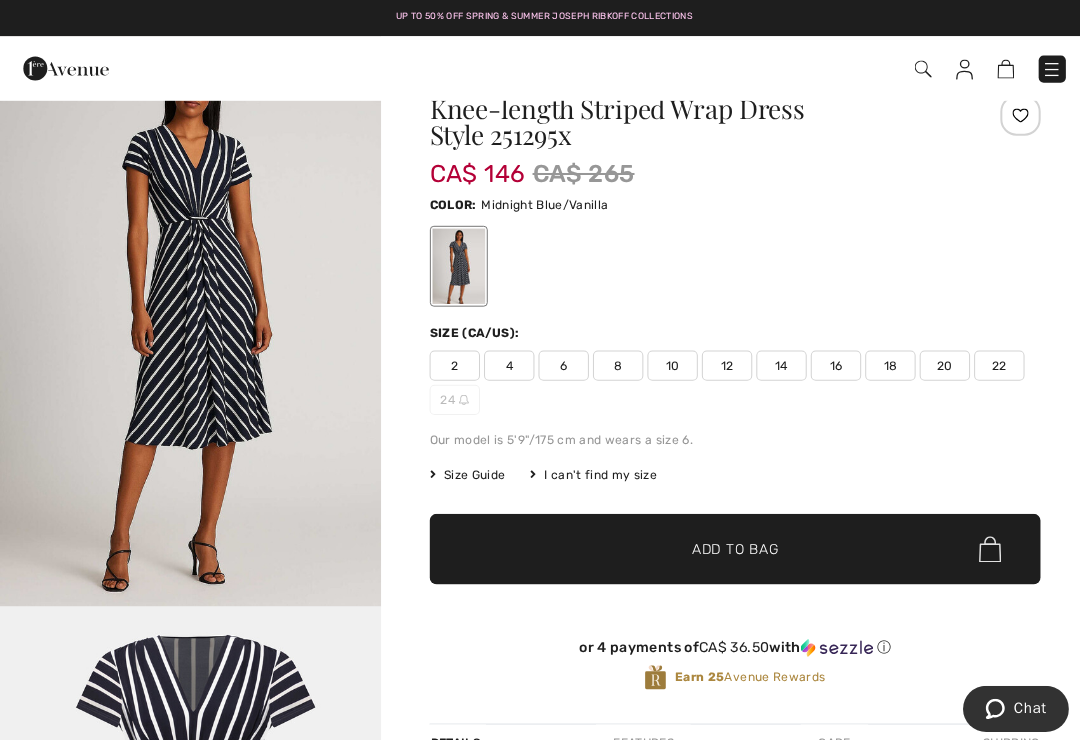 click at bounding box center (189, 318) 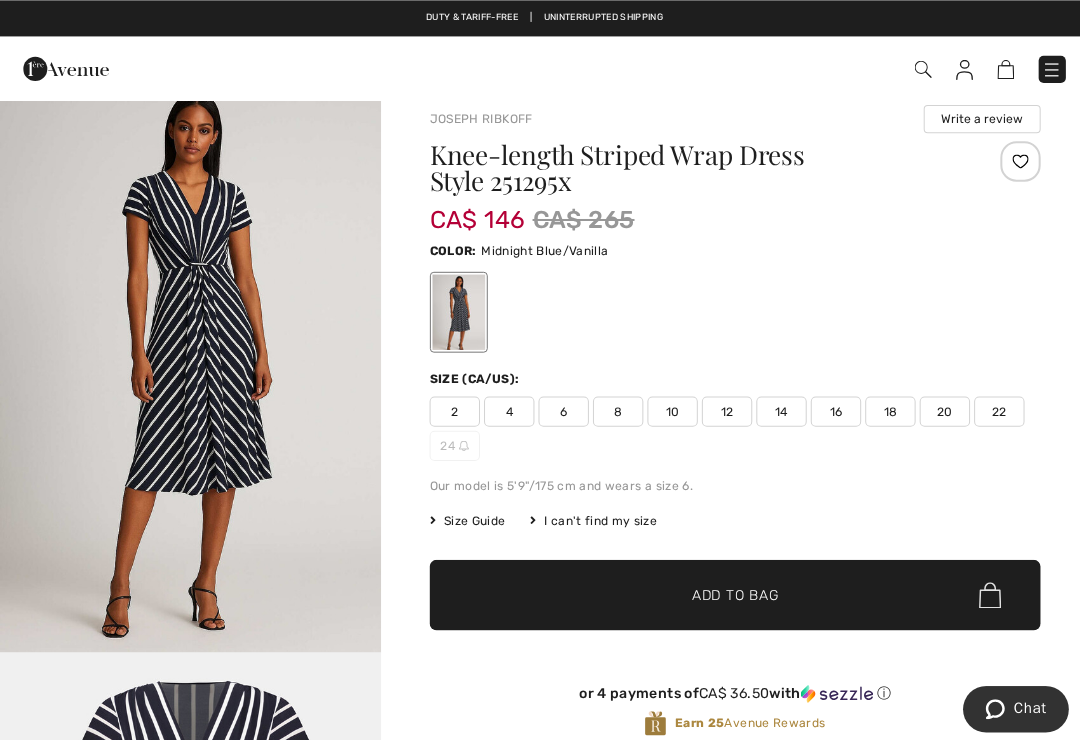 scroll, scrollTop: 0, scrollLeft: 0, axis: both 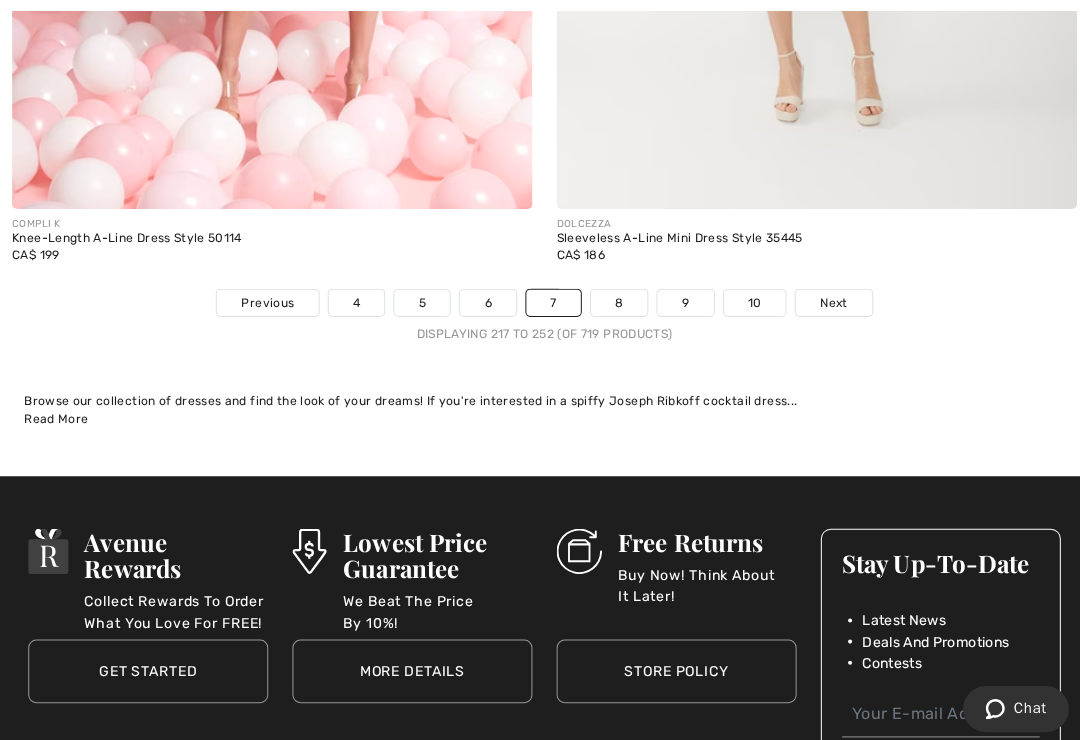 click on "8" at bounding box center (614, 300) 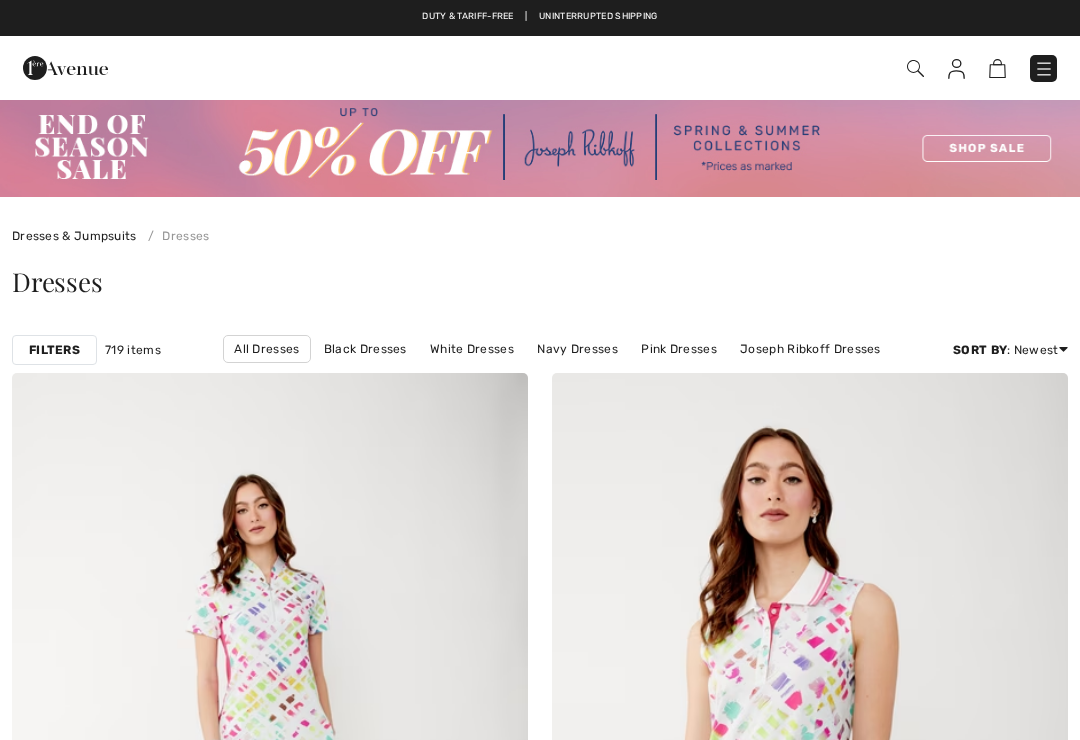 scroll, scrollTop: 339, scrollLeft: 0, axis: vertical 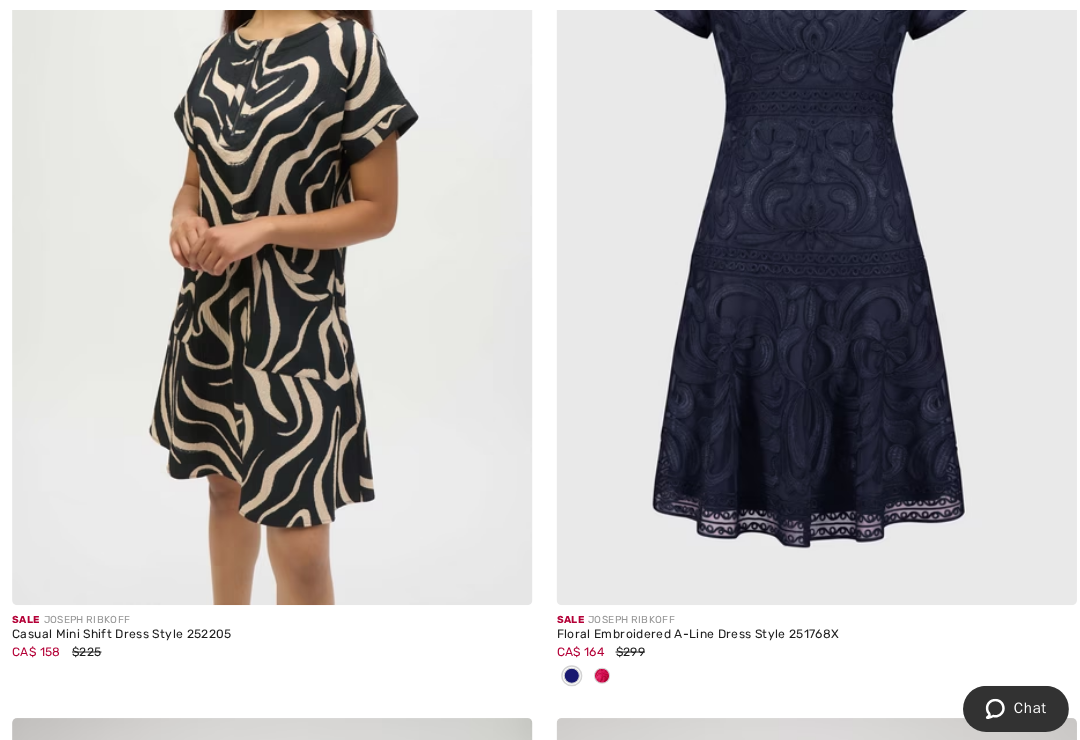 click at bounding box center (270, 213) 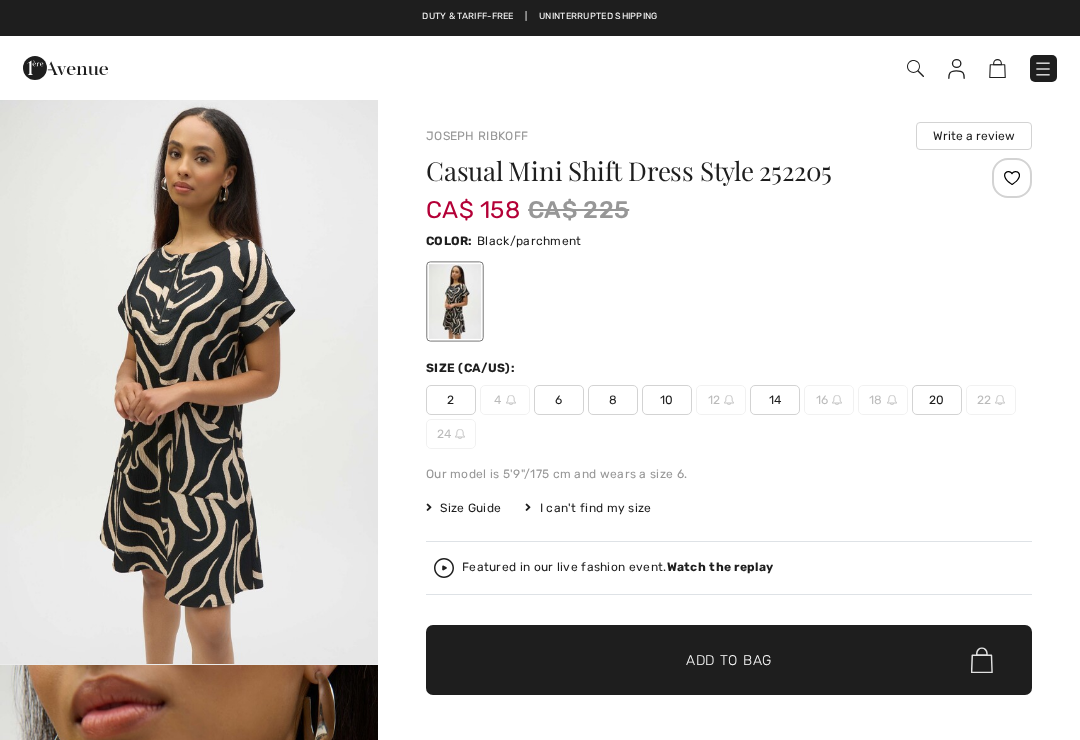 scroll, scrollTop: 0, scrollLeft: 0, axis: both 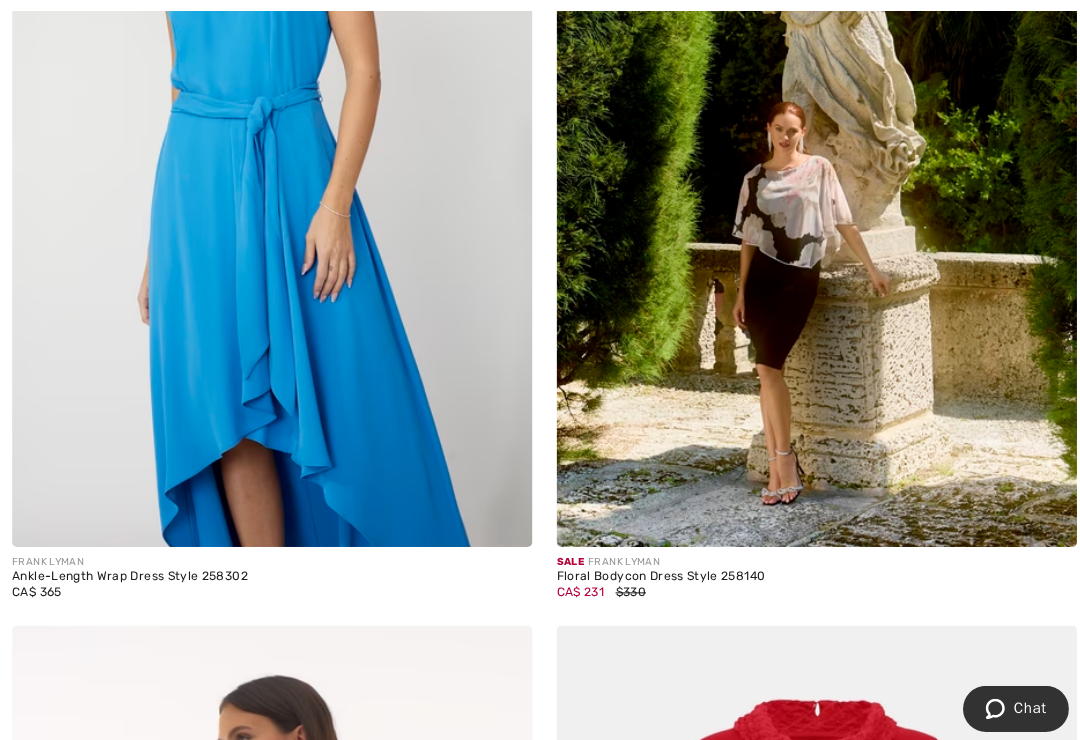 click at bounding box center [270, 155] 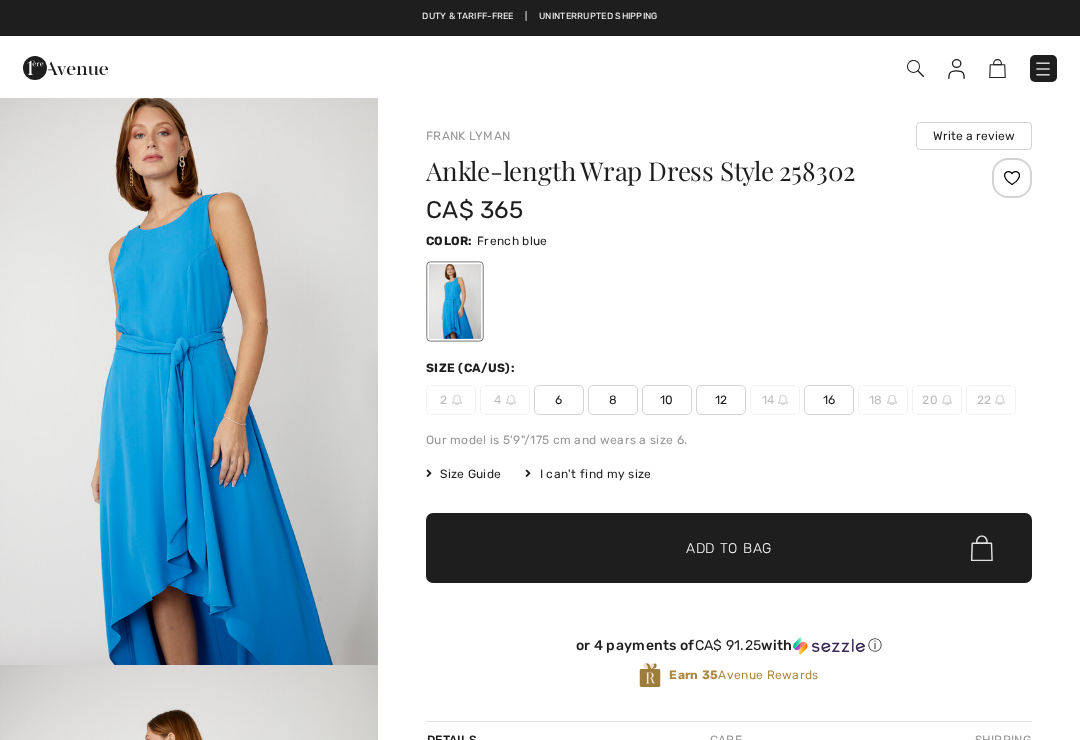 scroll, scrollTop: 0, scrollLeft: 0, axis: both 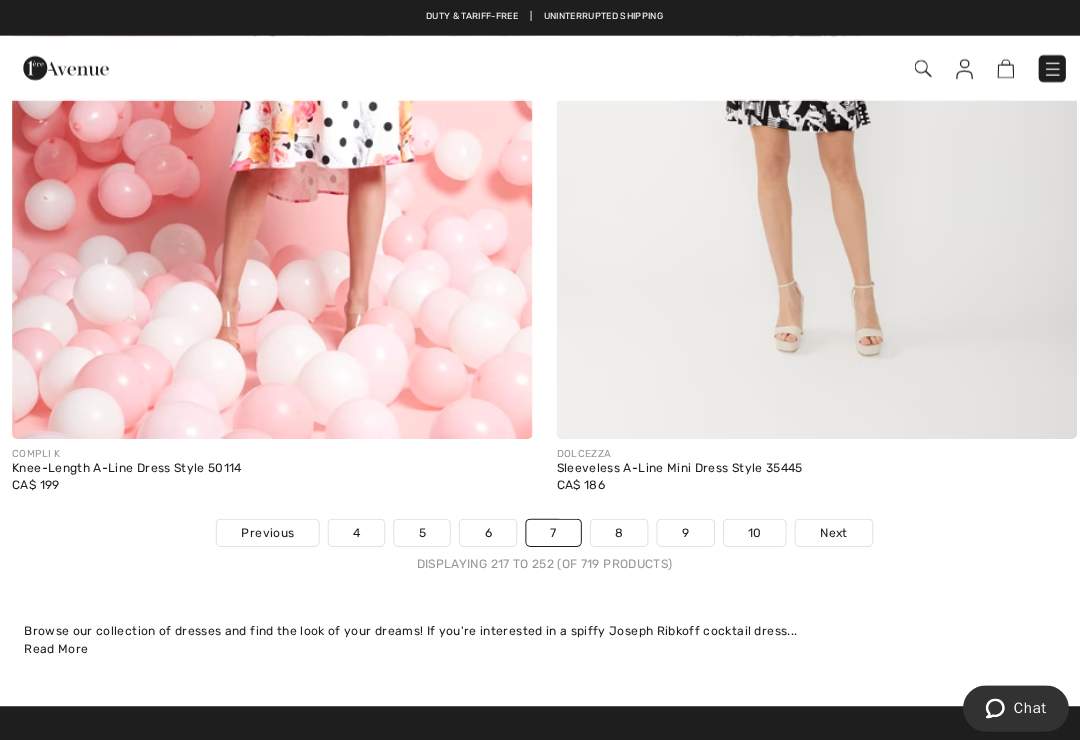click on "8" at bounding box center (614, 529) 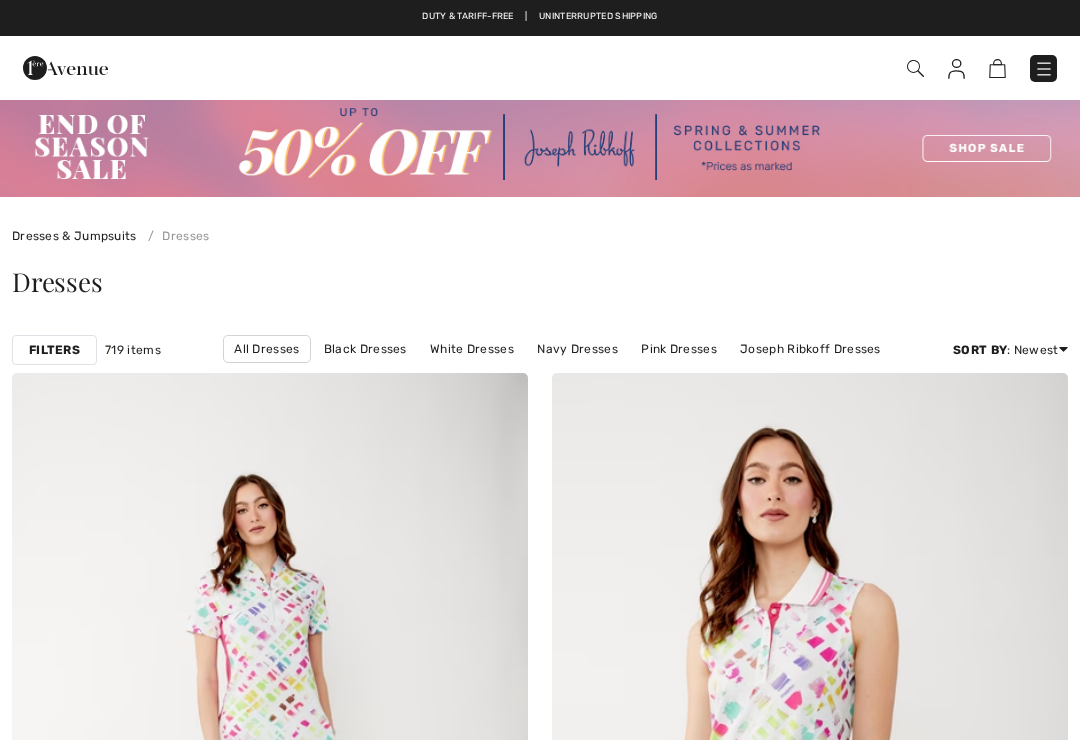scroll, scrollTop: 0, scrollLeft: 0, axis: both 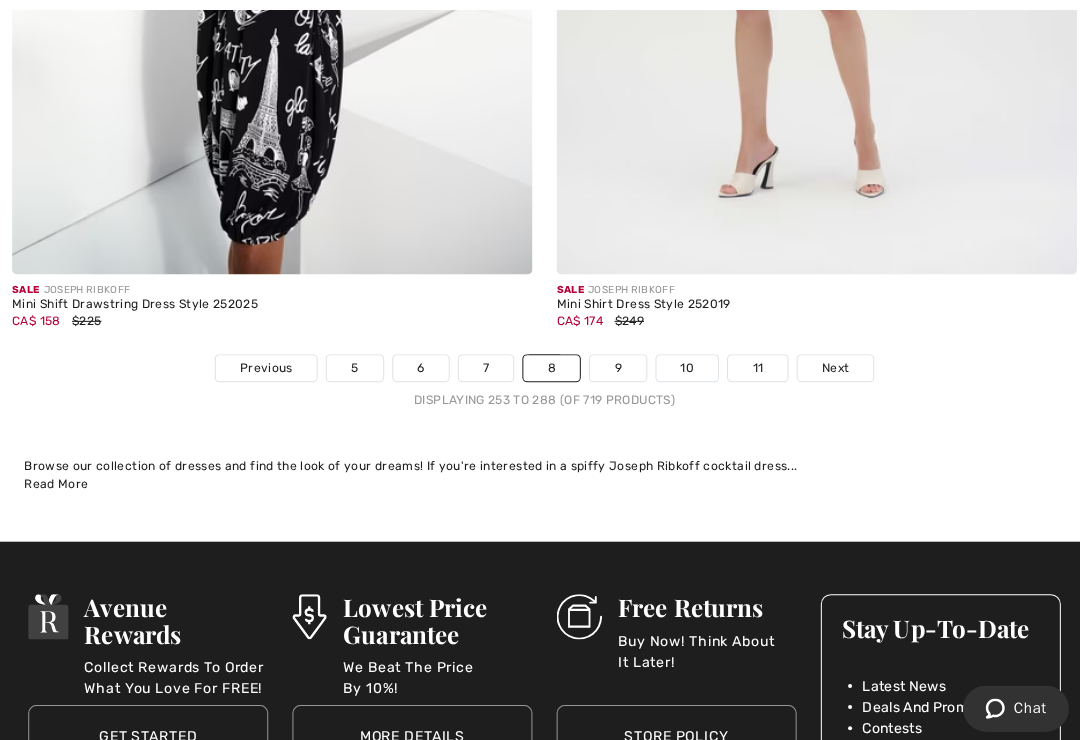 click on "9" at bounding box center [612, 365] 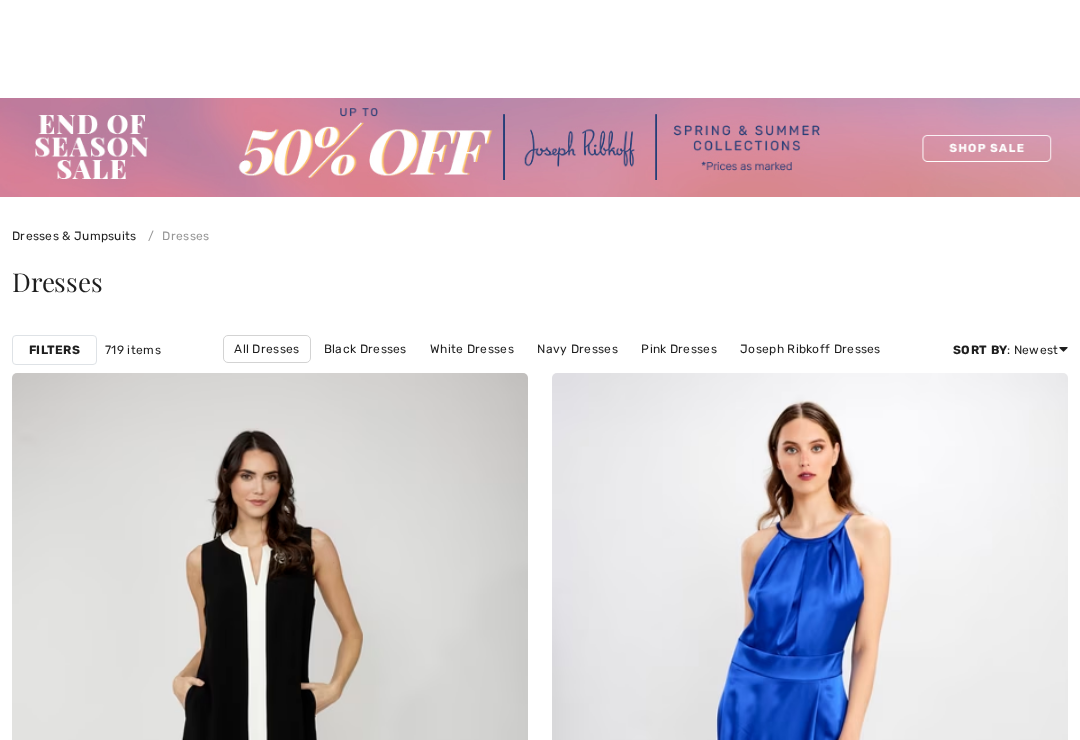 scroll, scrollTop: 380, scrollLeft: 0, axis: vertical 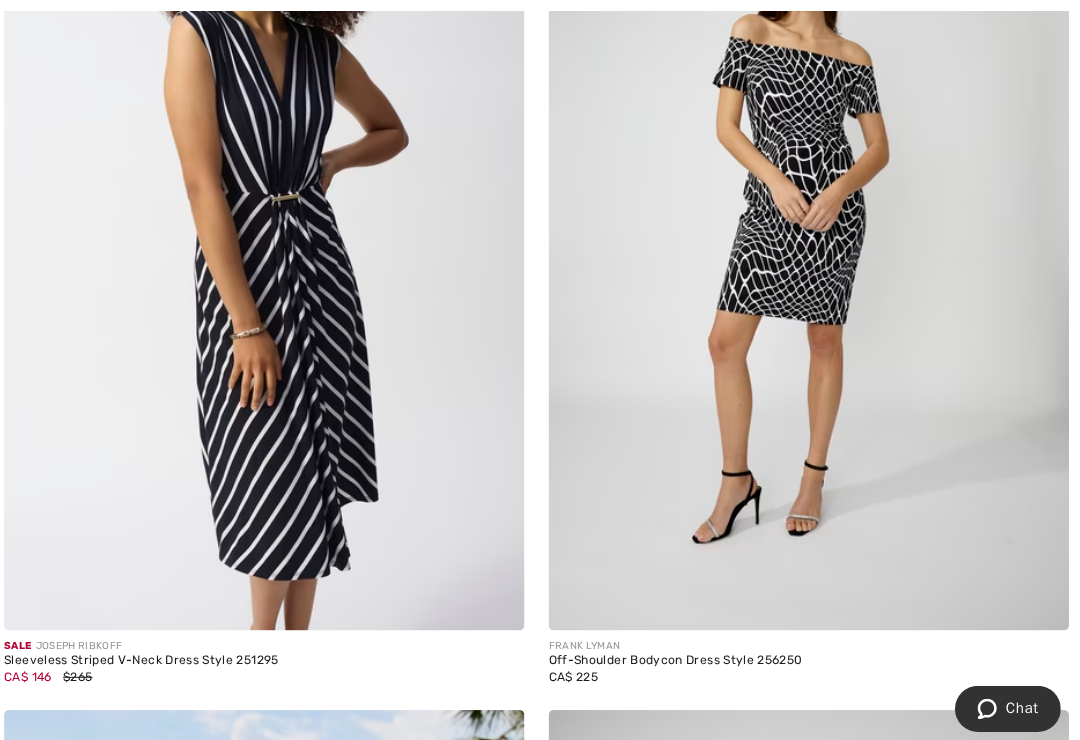 click at bounding box center (270, 238) 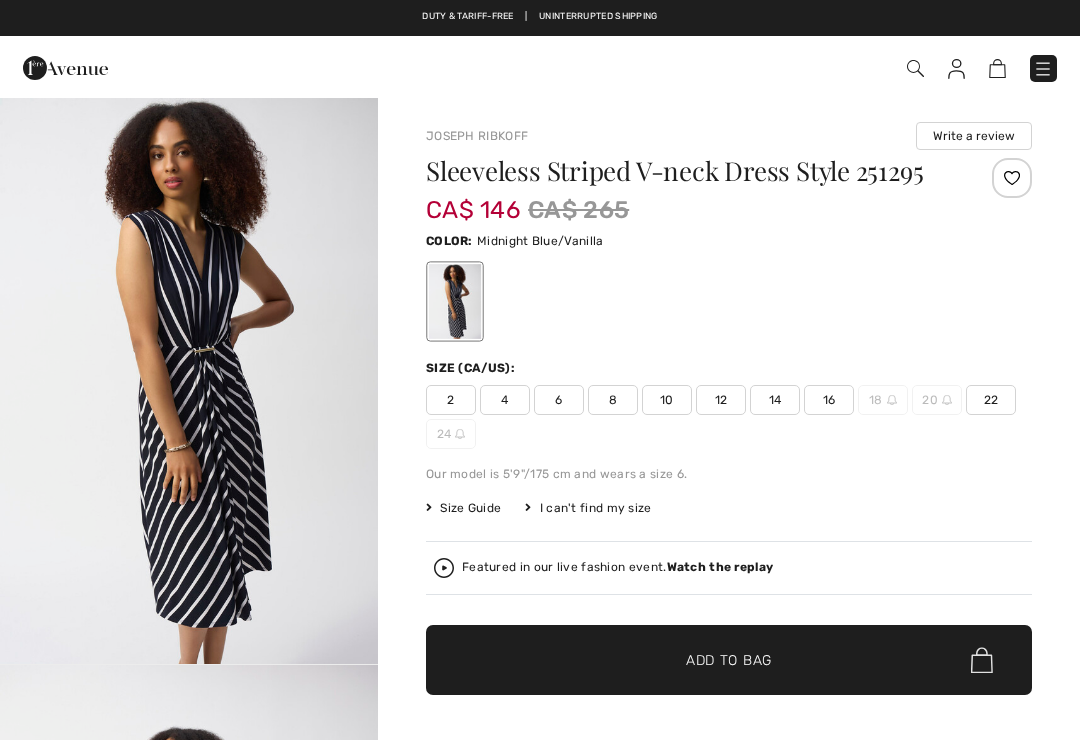 scroll, scrollTop: 0, scrollLeft: 0, axis: both 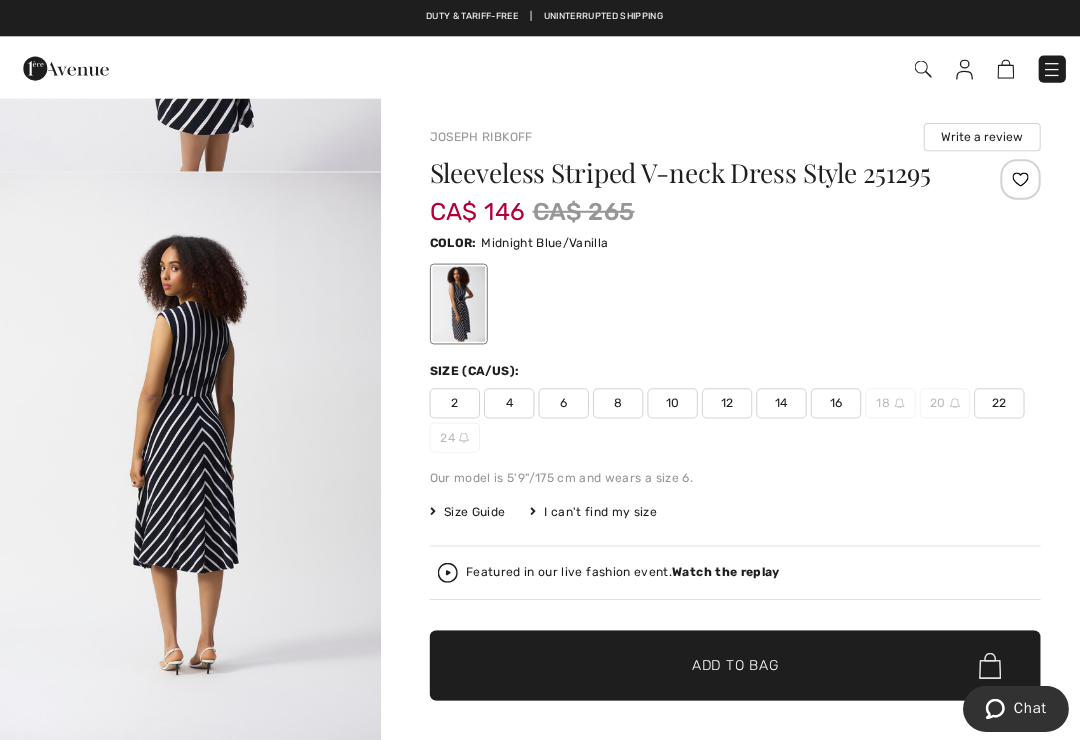 checkbox on "true" 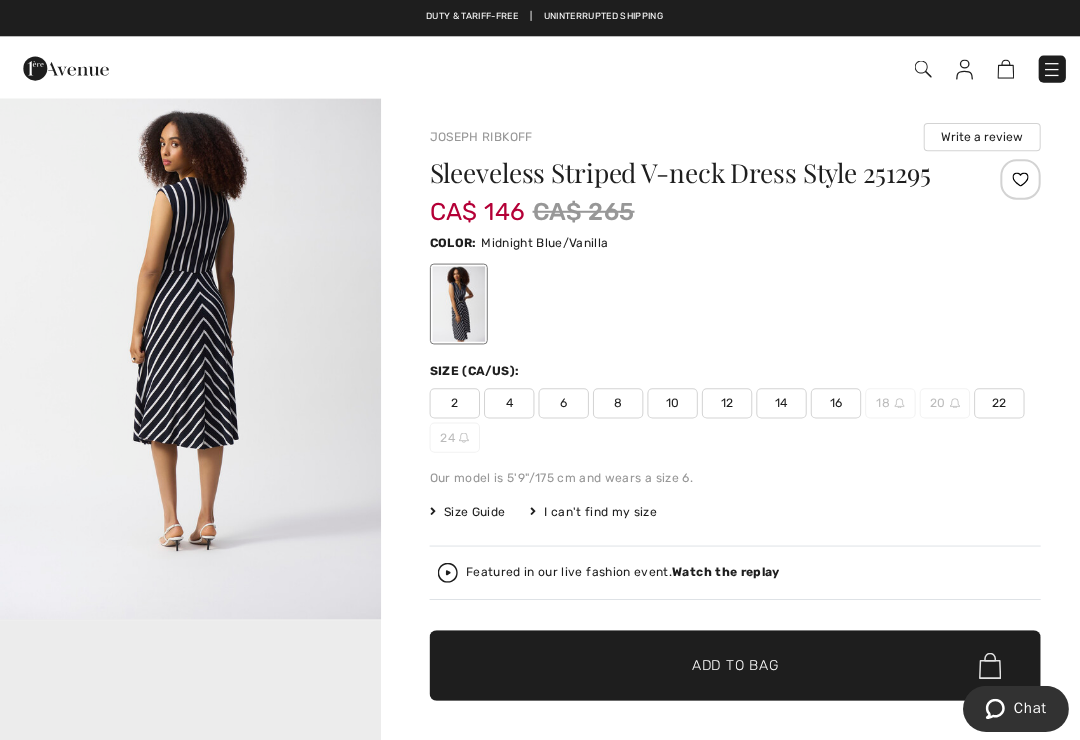 scroll, scrollTop: 0, scrollLeft: 0, axis: both 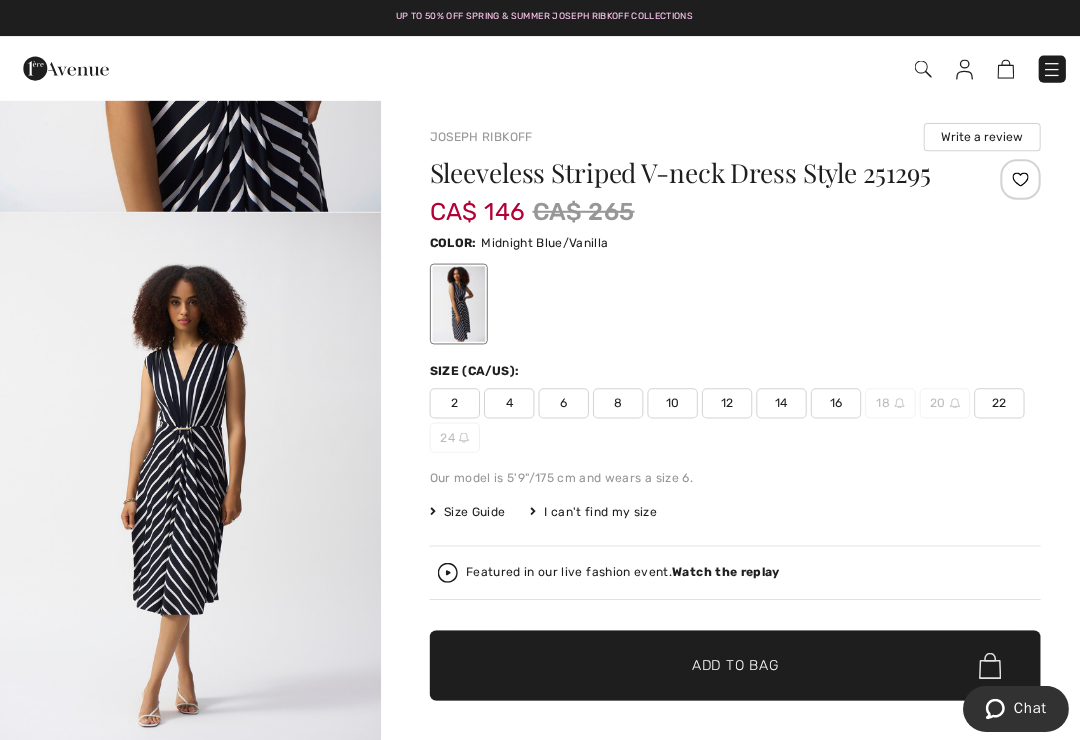 click on "Watch the replay" at bounding box center [720, 567] 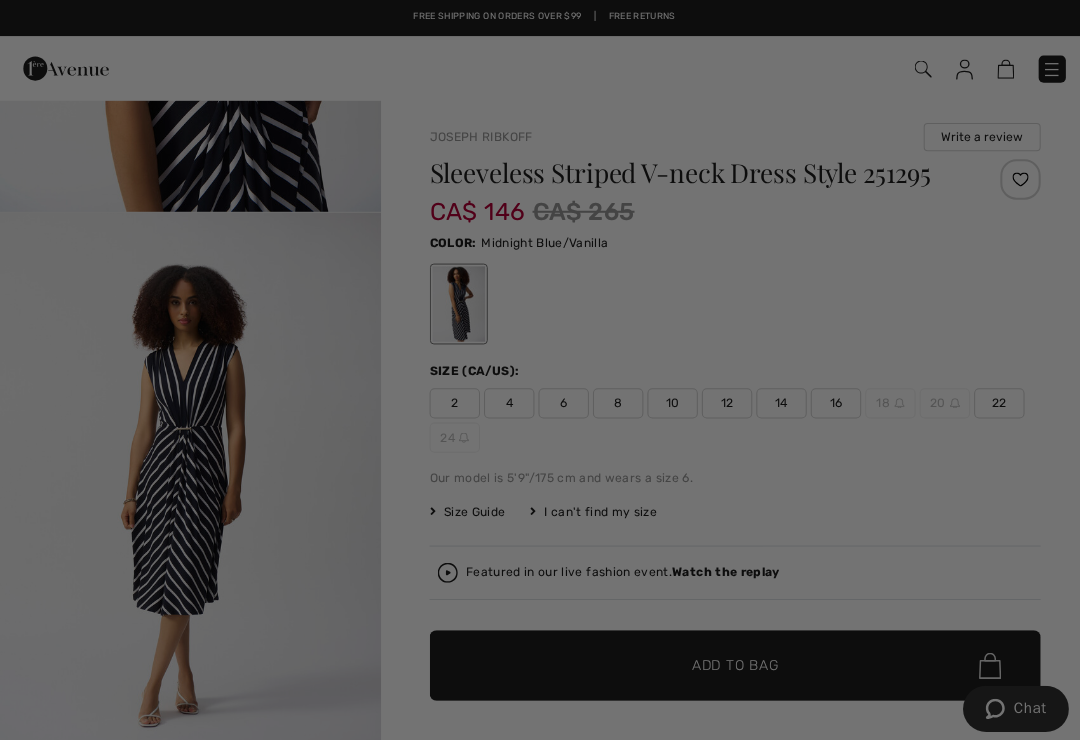 scroll, scrollTop: 0, scrollLeft: 0, axis: both 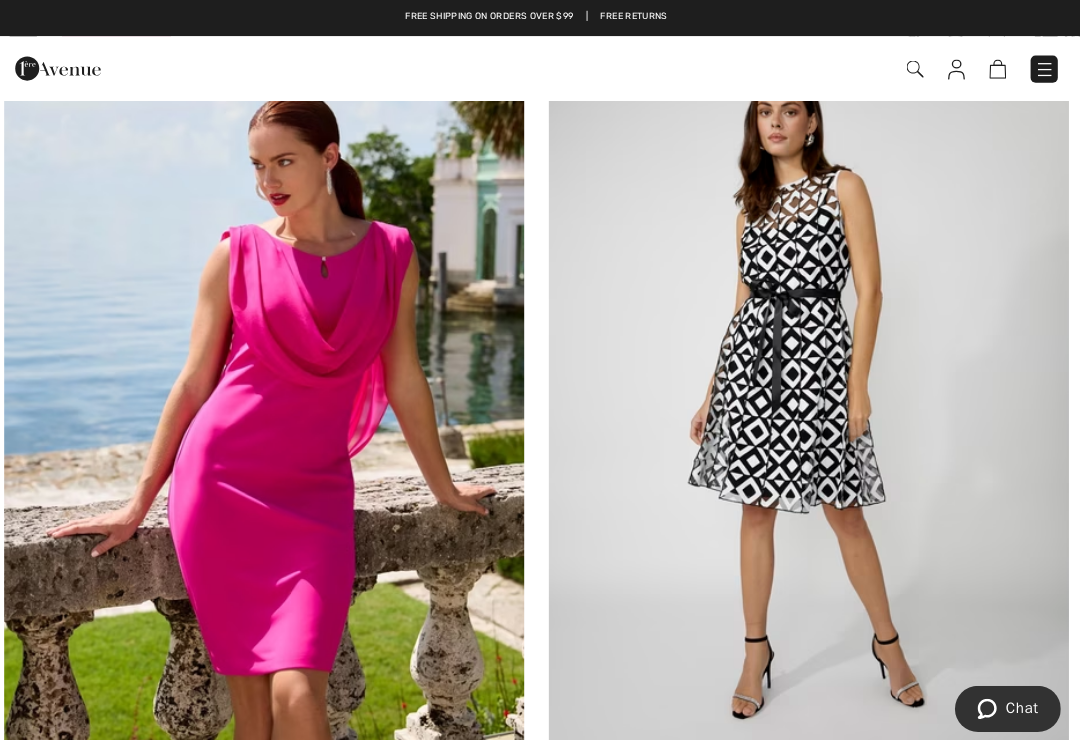 click at bounding box center [810, 389] 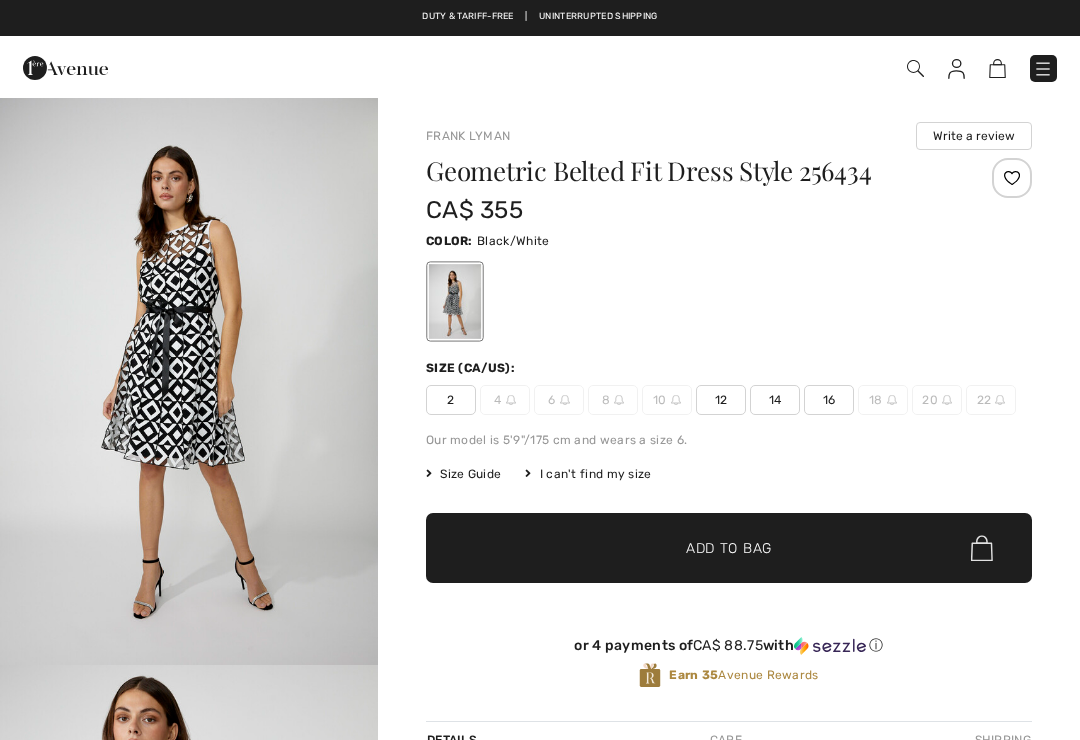 scroll, scrollTop: 0, scrollLeft: 0, axis: both 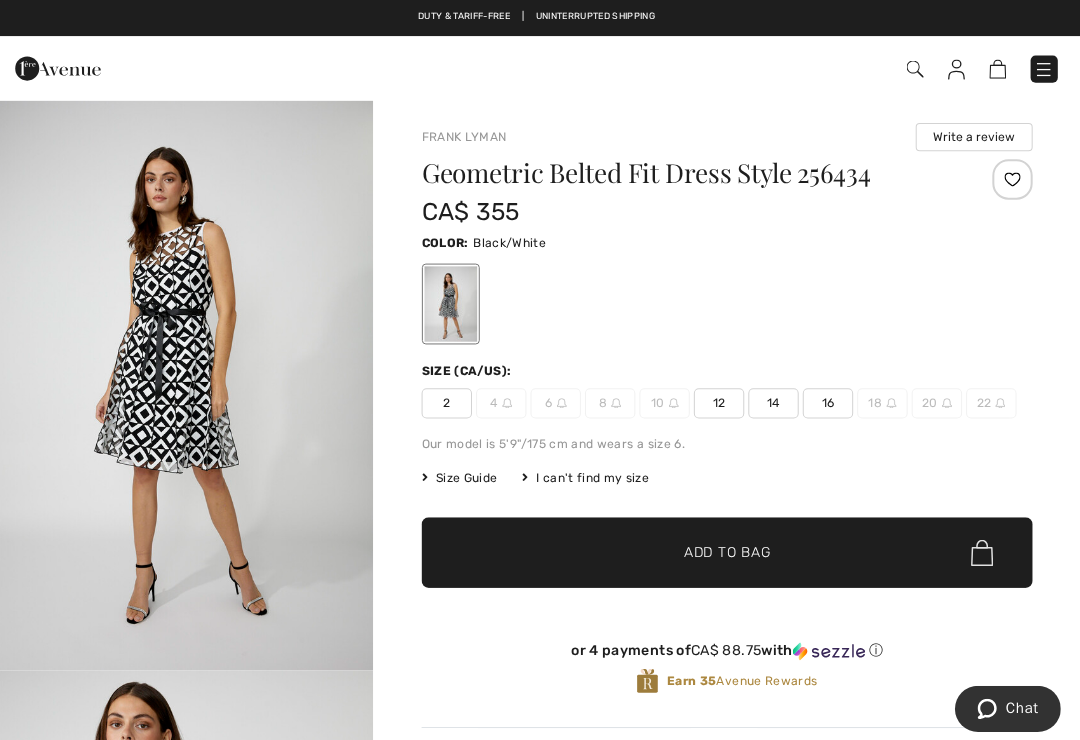 click at bounding box center (189, 381) 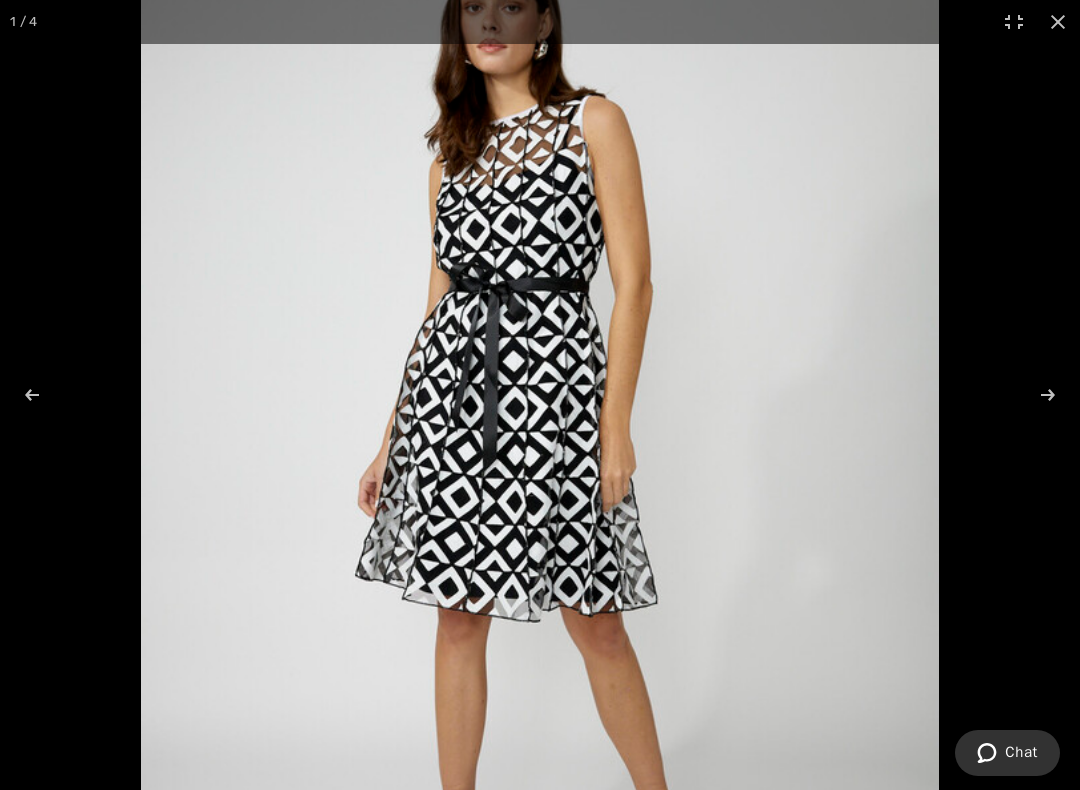 scroll, scrollTop: 20, scrollLeft: 0, axis: vertical 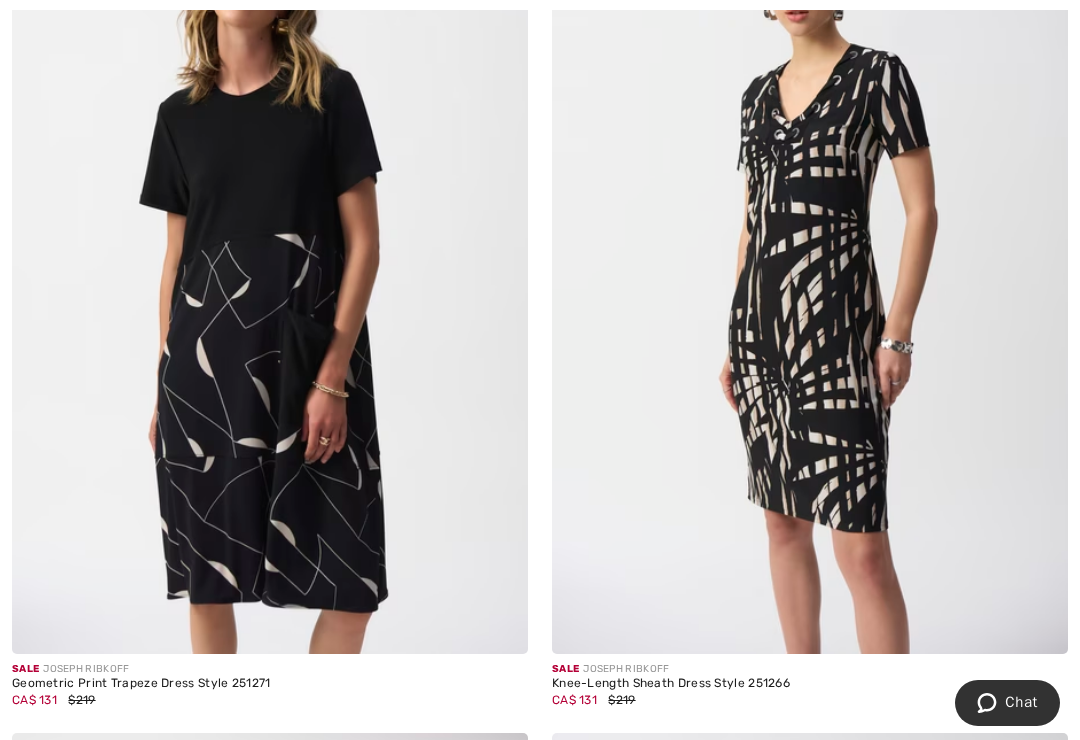 click at bounding box center [810, 267] 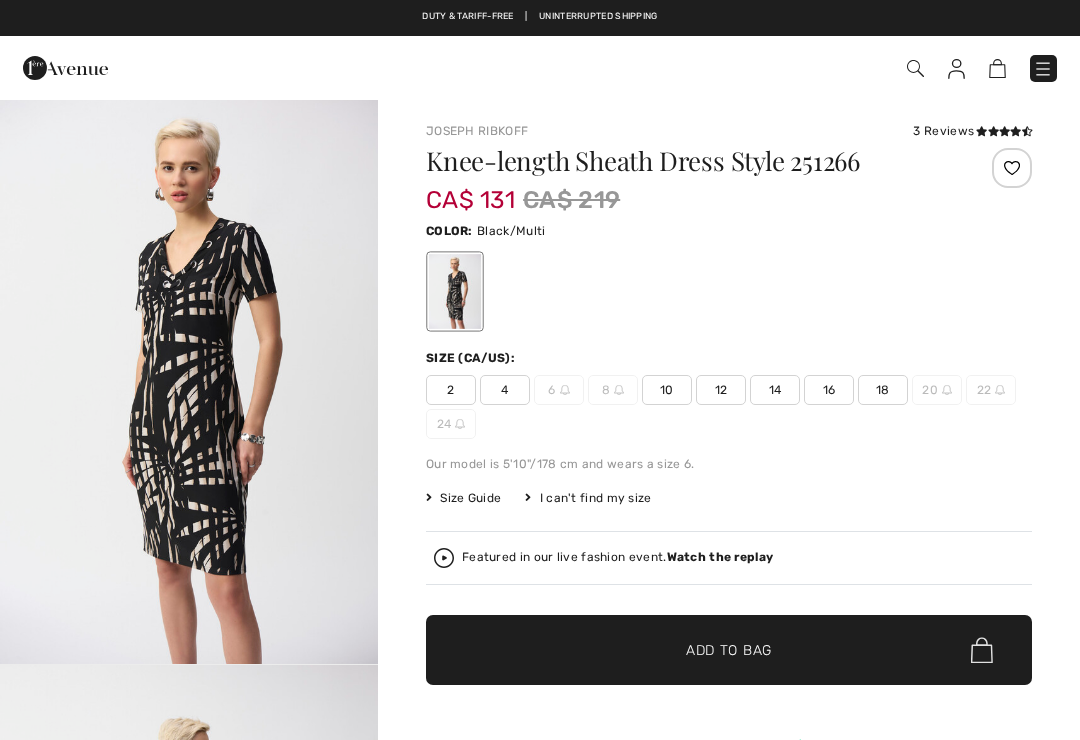 scroll, scrollTop: 0, scrollLeft: 0, axis: both 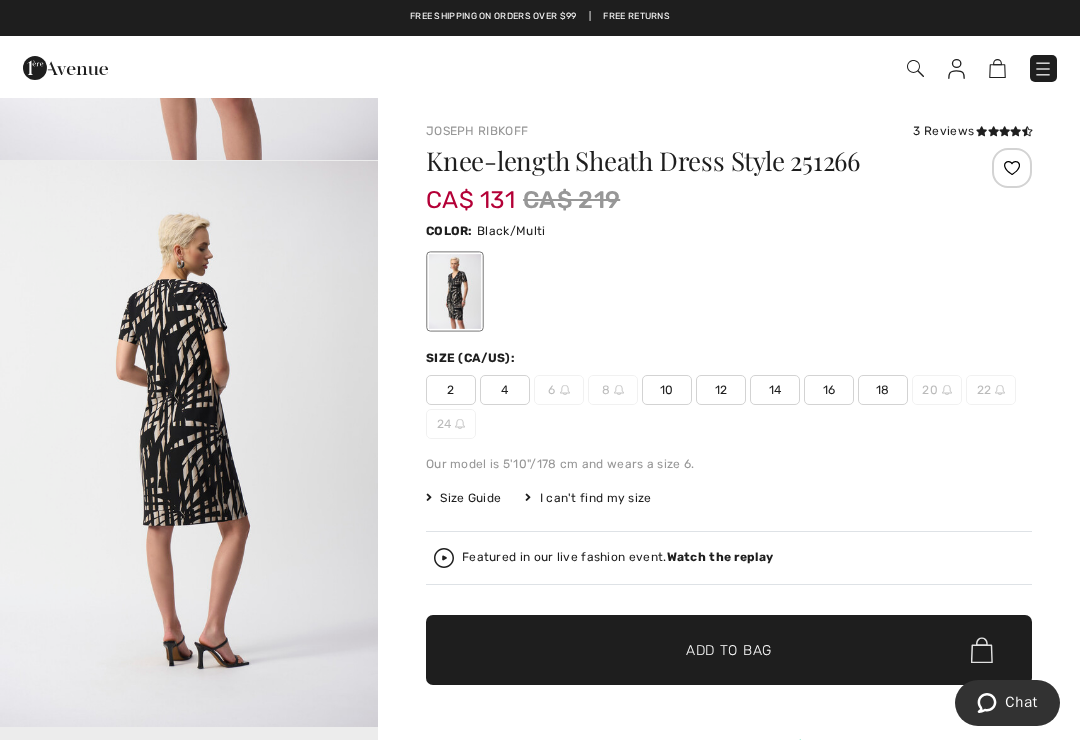 click at bounding box center (993, 131) 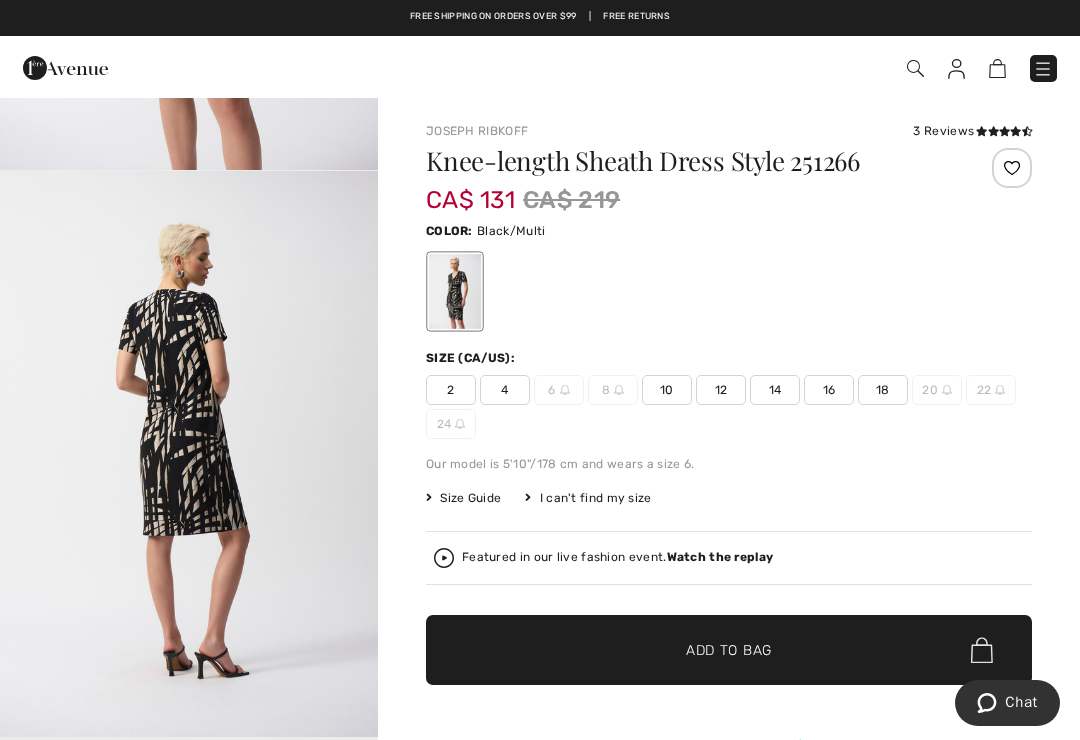 scroll, scrollTop: 28, scrollLeft: 0, axis: vertical 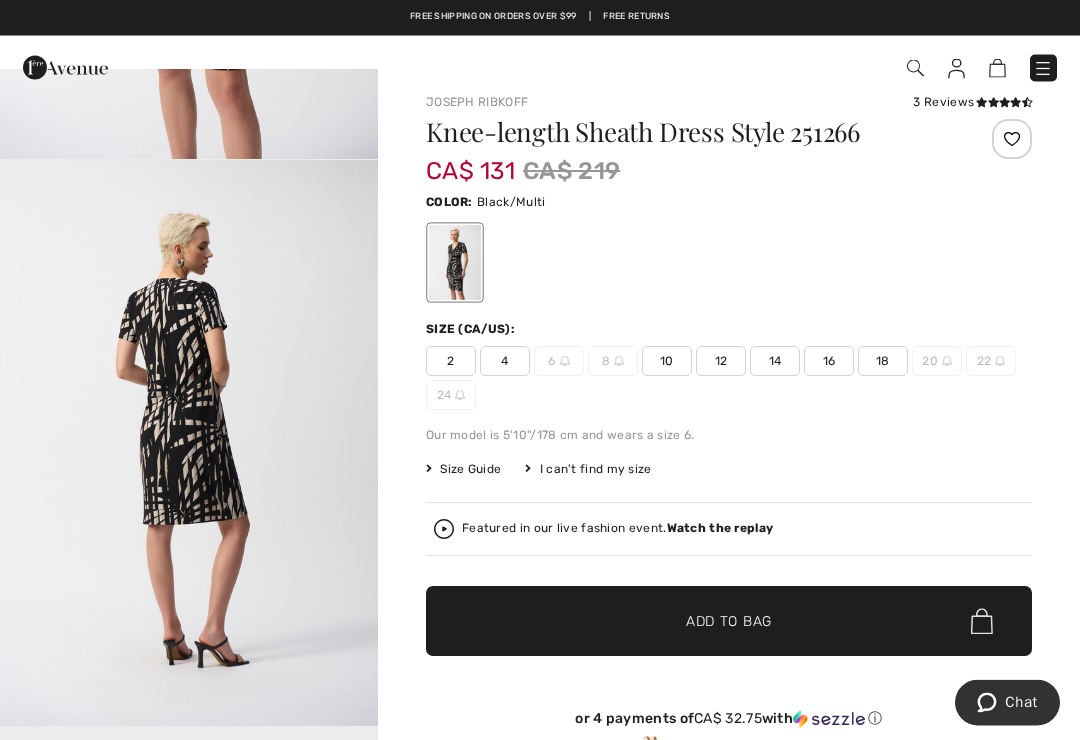 click at bounding box center (1012, 140) 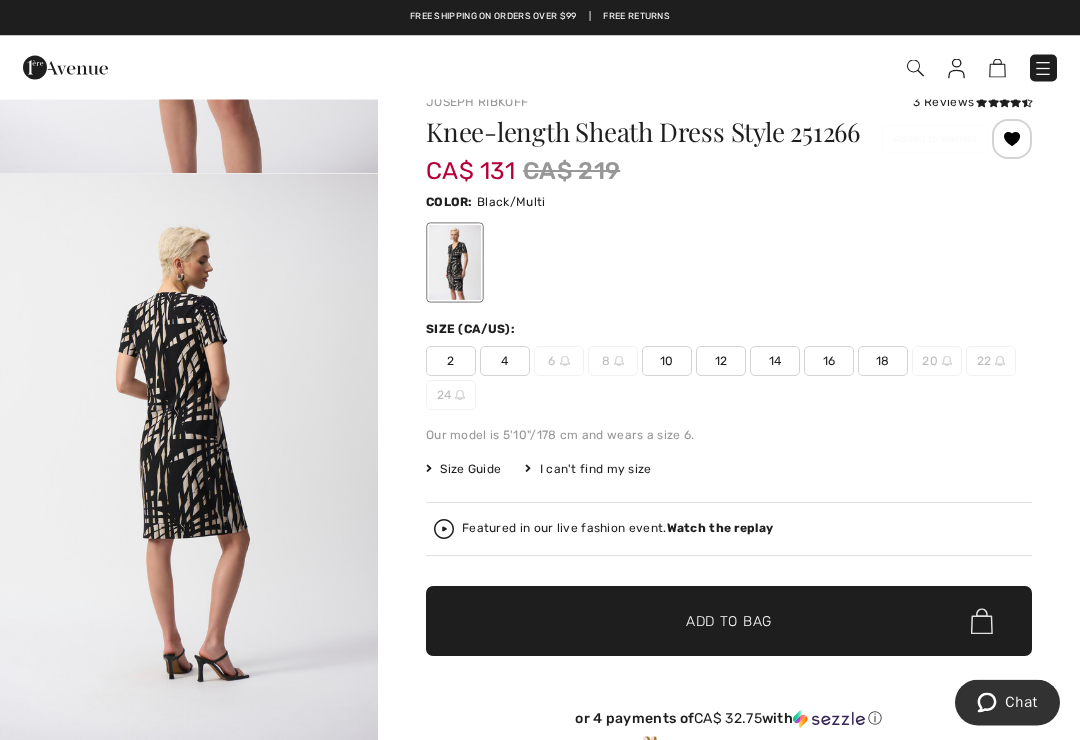 scroll, scrollTop: 459, scrollLeft: 0, axis: vertical 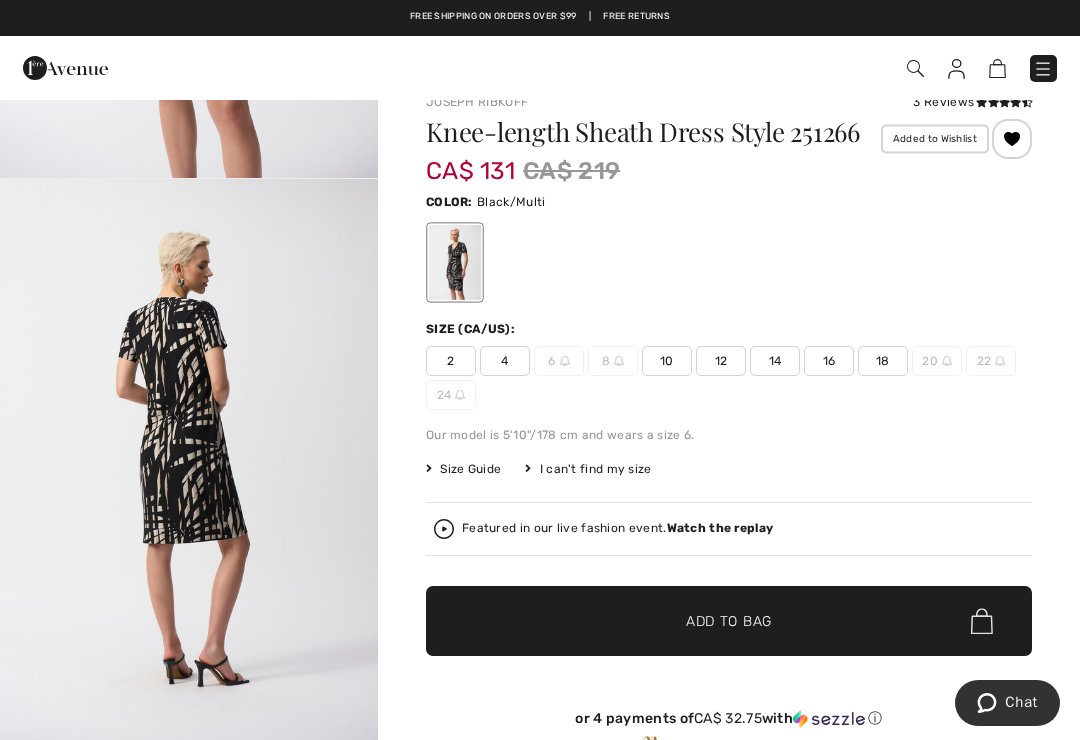 click at bounding box center [993, 102] 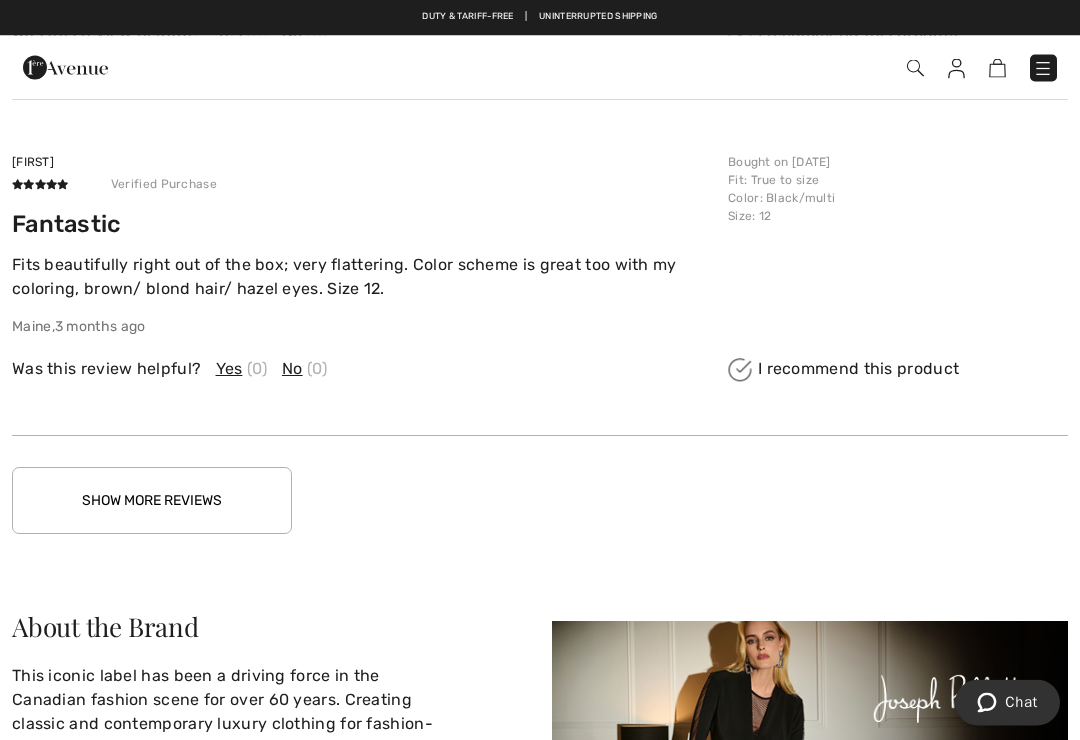 scroll, scrollTop: 3299, scrollLeft: 0, axis: vertical 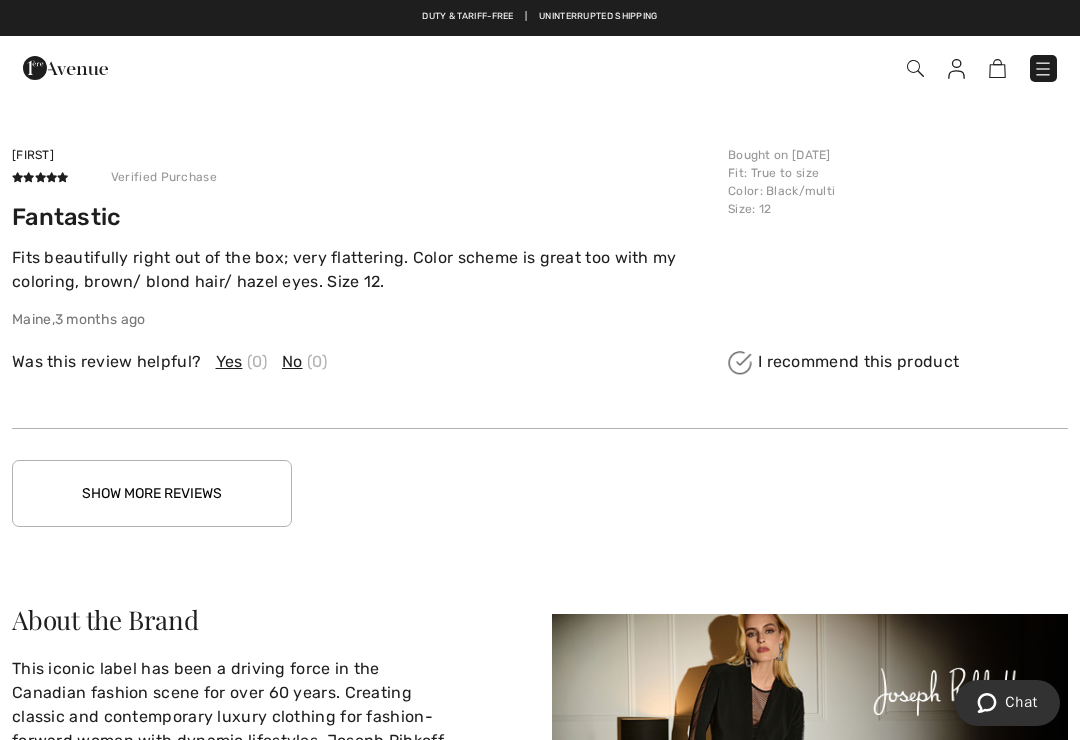 click on "Show More Reviews" at bounding box center [152, 493] 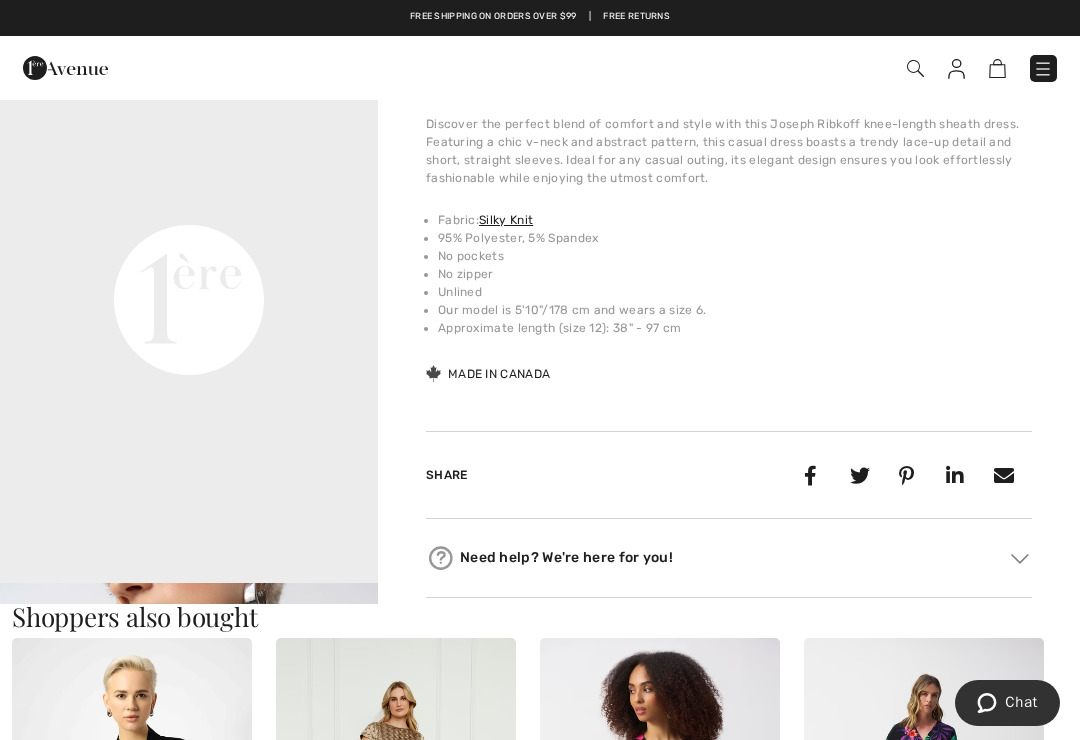 scroll, scrollTop: 731, scrollLeft: 0, axis: vertical 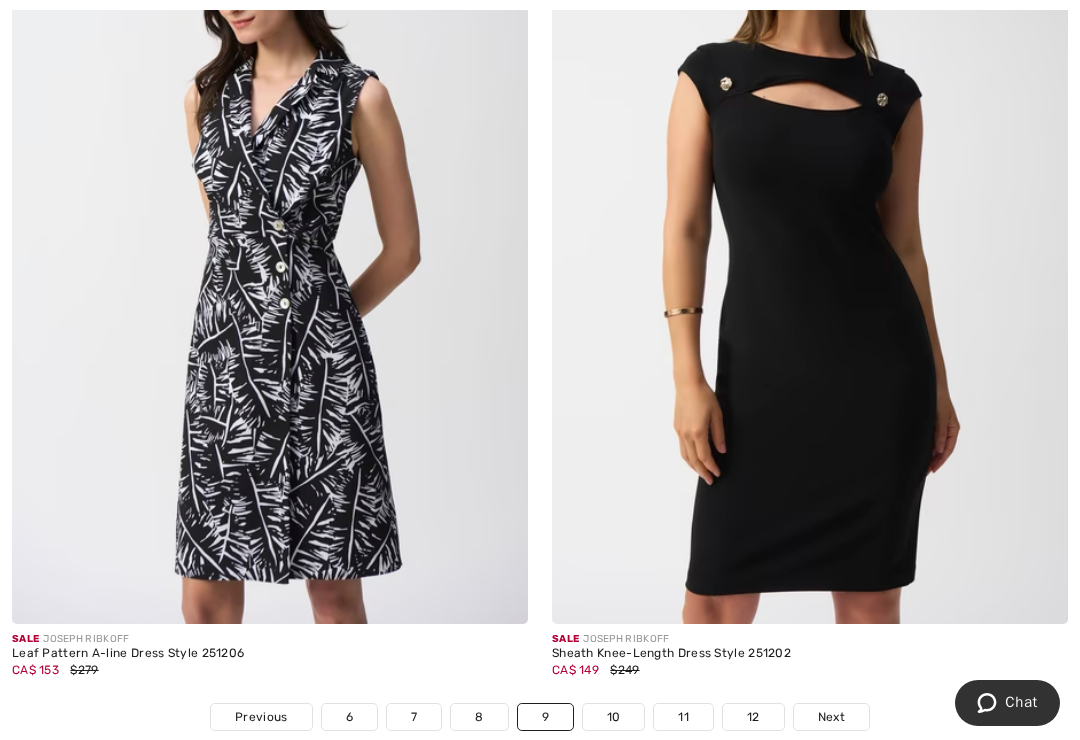 click at bounding box center [270, 237] 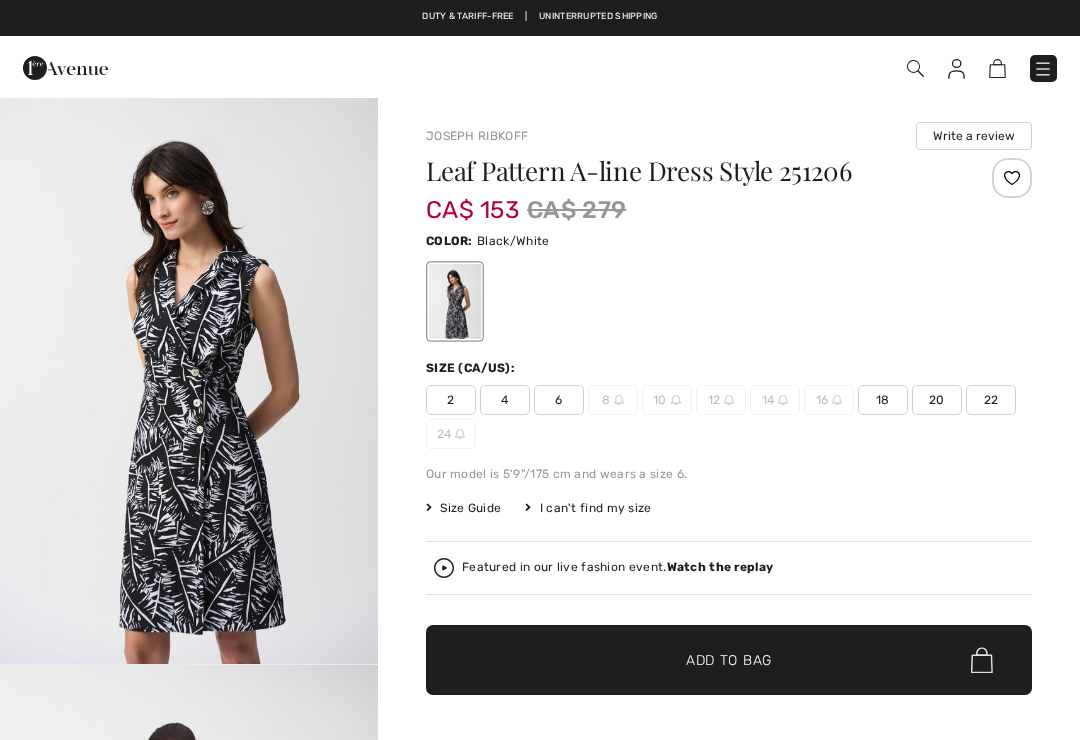 scroll, scrollTop: 12, scrollLeft: 0, axis: vertical 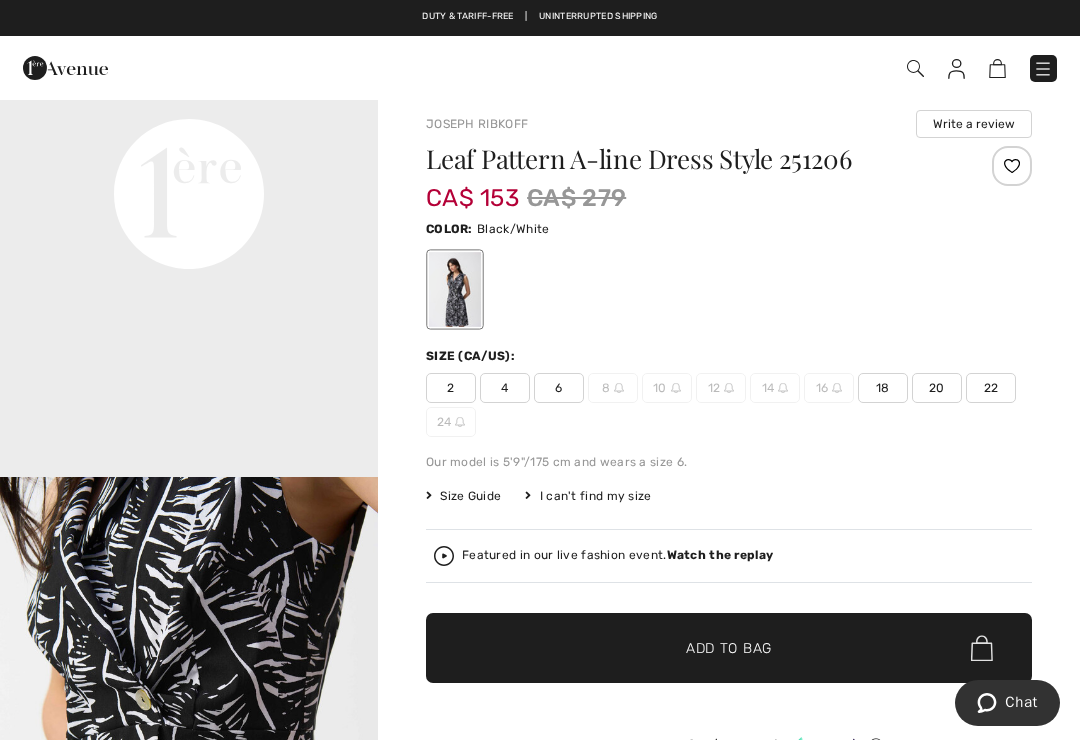 click on "Leaf Pattern A-line Dress  Style 251206
CA$ 153 CA$ 279
Color:
Black/White
Size (CA/US):
2 4 6 8 10 12 14 16 18 20 22 24
Our model is 5'9"/175 cm and wears a size 6.
Size Guide
I can't find my size
Select Size
CAN 2
CAN 4
CAN 6
CAN 8 - Sold Out
CAN 10 - Sold Out
CAN 12 - Sold Out
CAN 14 - Sold Out
CAN 16 - Sold Out
CAN 18
CAN 20
CAN 22
CAN 24 - Sold Out
Featured in our live fashion event.  Watch the replay
✔ Added to Bag
Add to Bag" at bounding box center (729, 483) 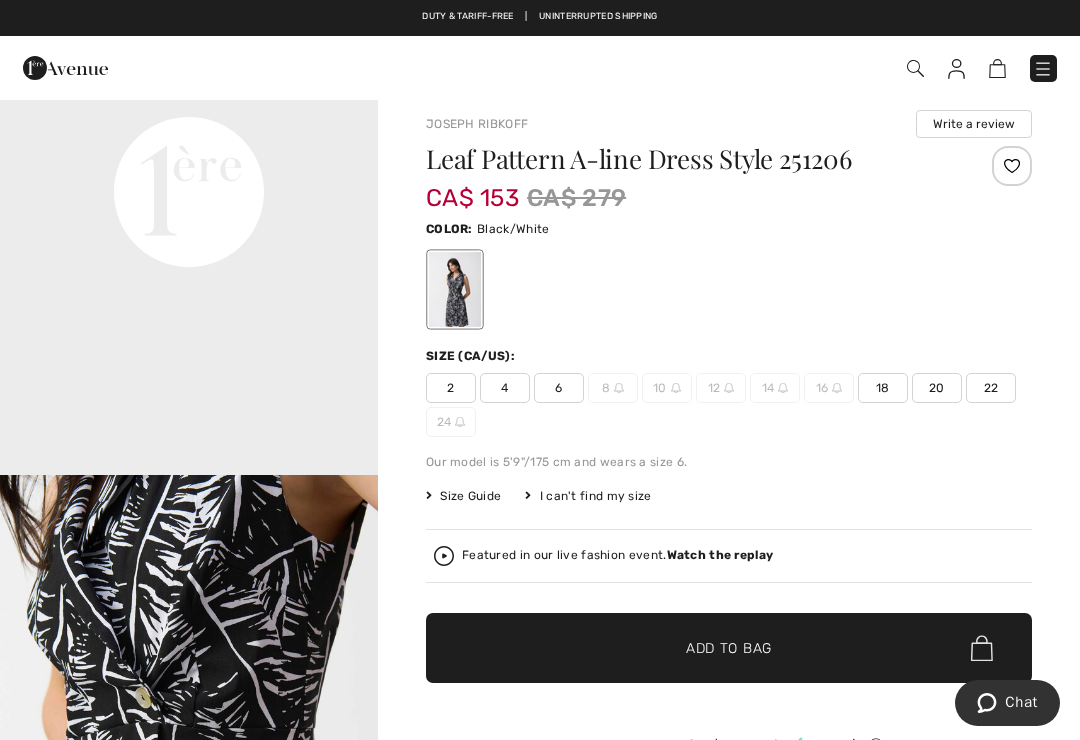 scroll, scrollTop: 1317, scrollLeft: 0, axis: vertical 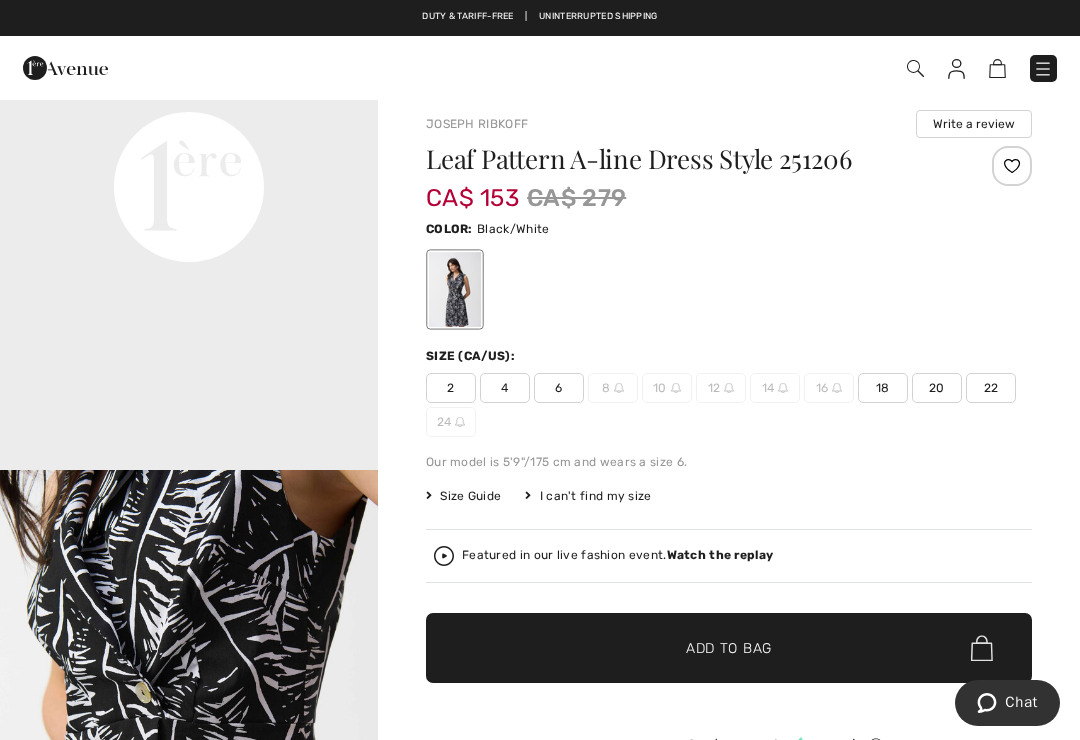 click on "Watch the replay" at bounding box center (720, 555) 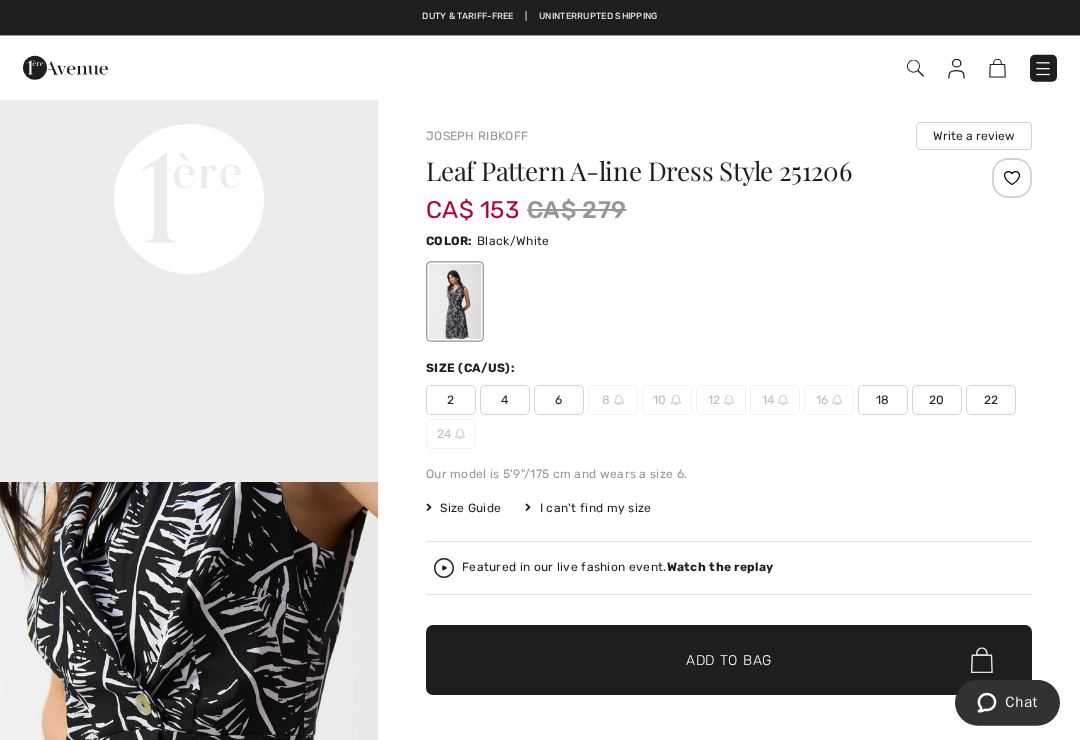scroll, scrollTop: 1318, scrollLeft: 0, axis: vertical 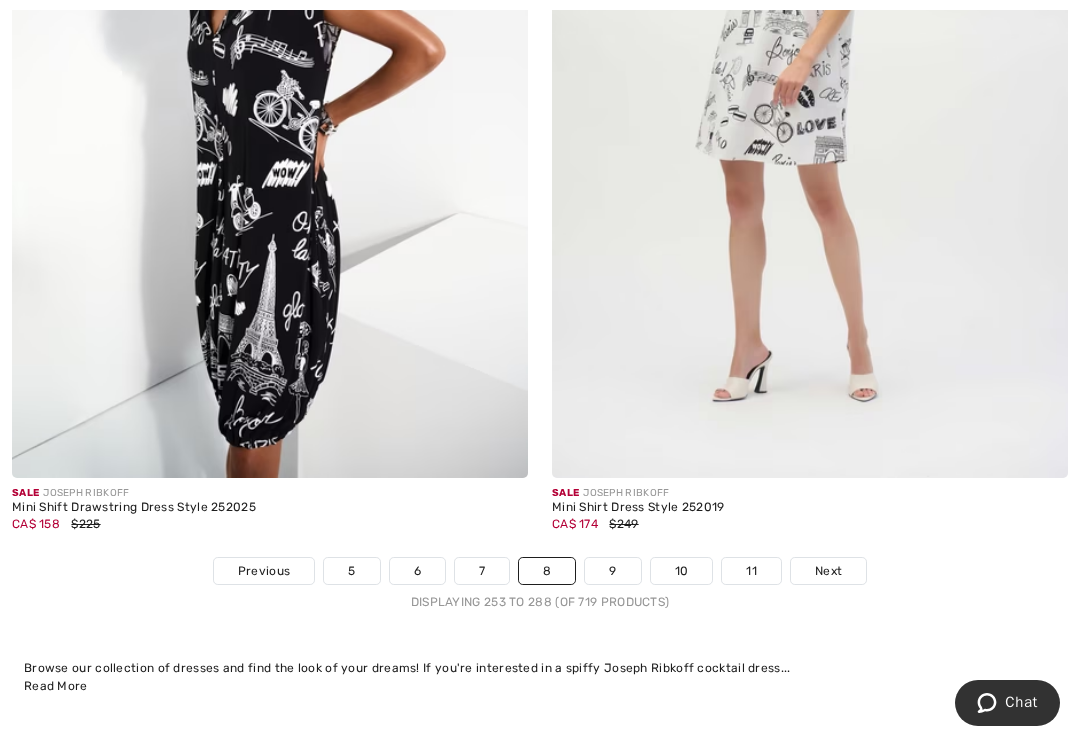click on "9" at bounding box center [612, 571] 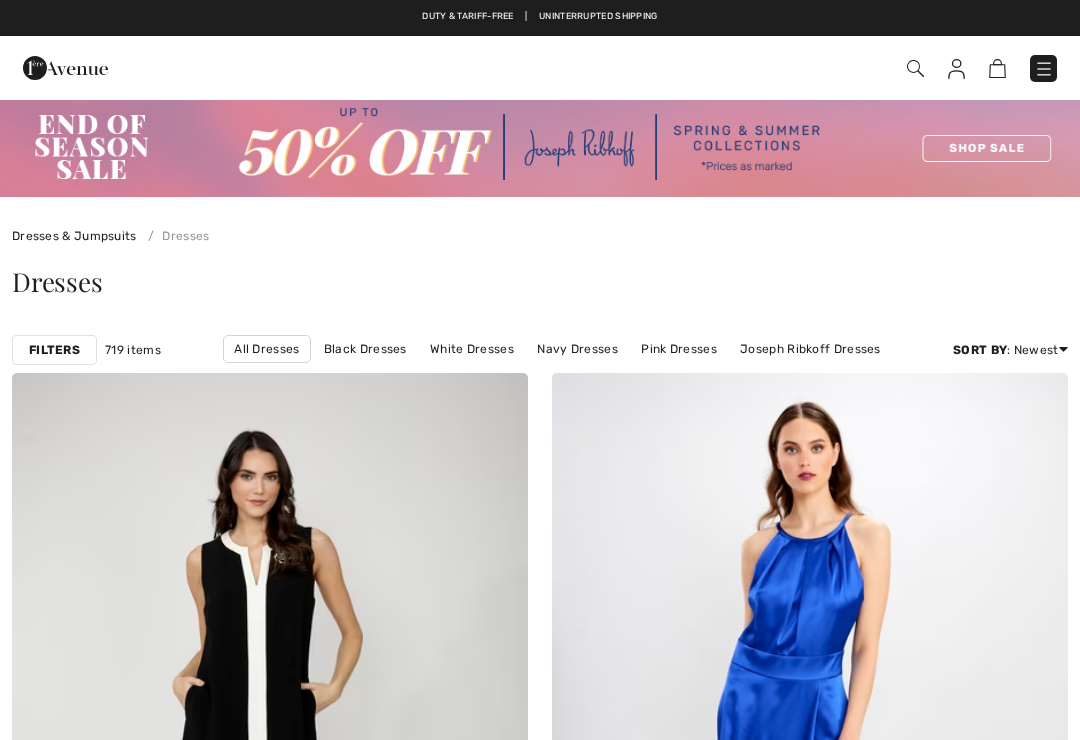 scroll, scrollTop: 702, scrollLeft: 0, axis: vertical 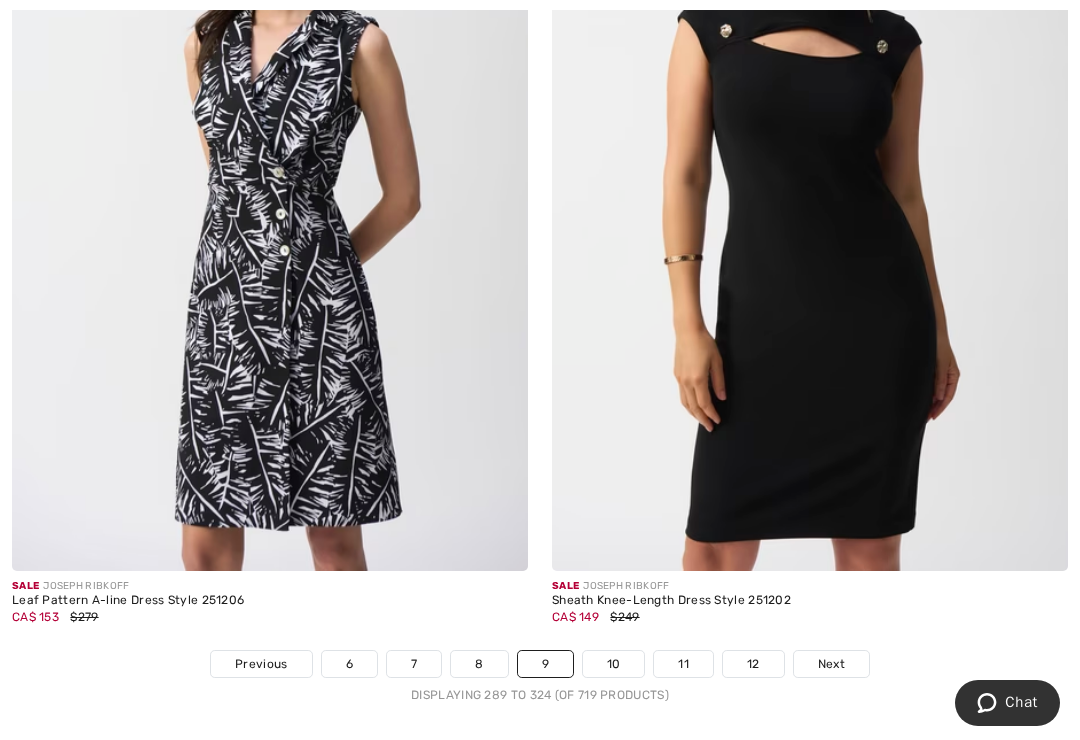 click at bounding box center [270, 184] 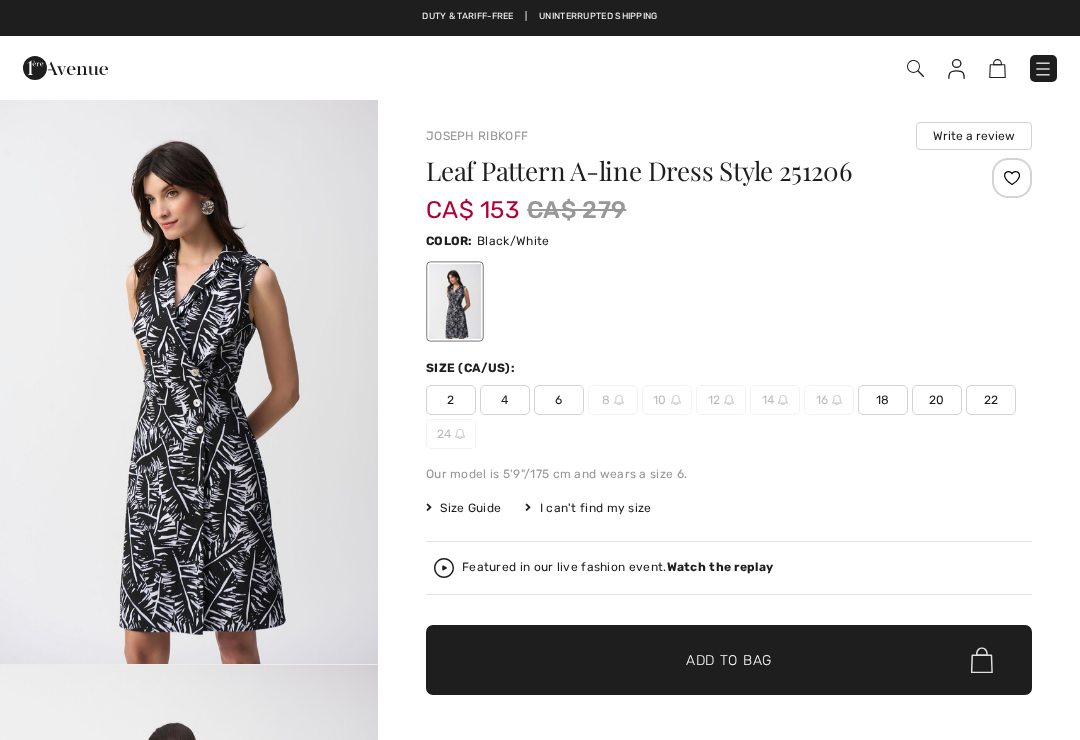 scroll, scrollTop: 341, scrollLeft: 0, axis: vertical 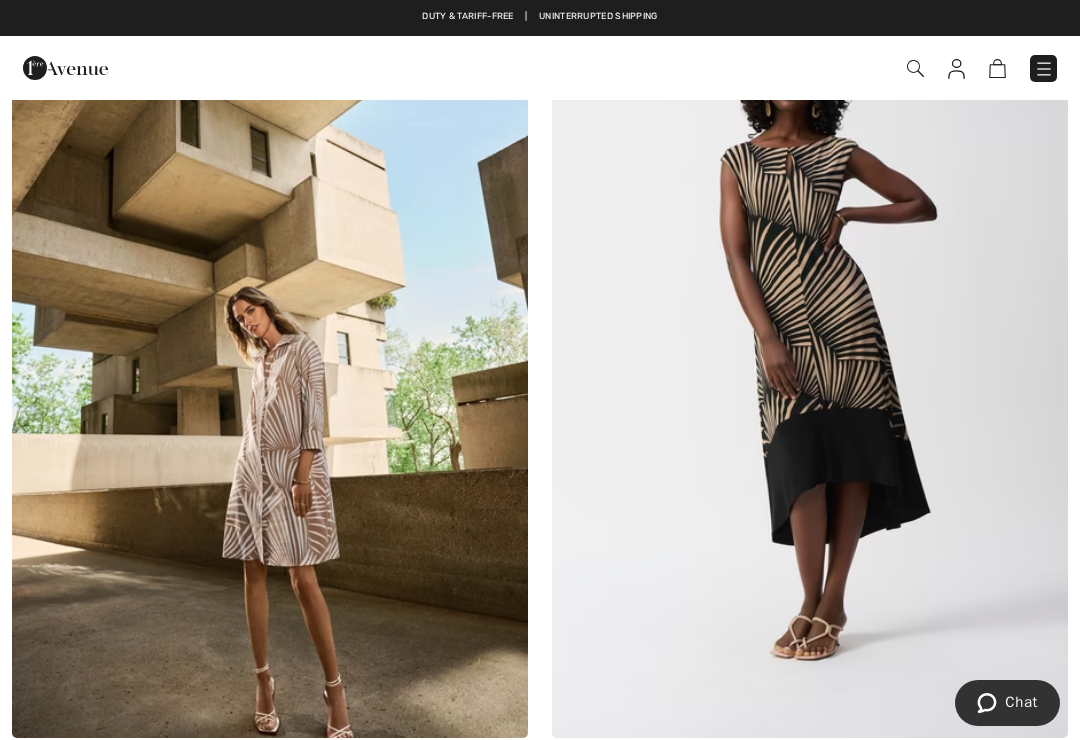 click at bounding box center [810, 351] 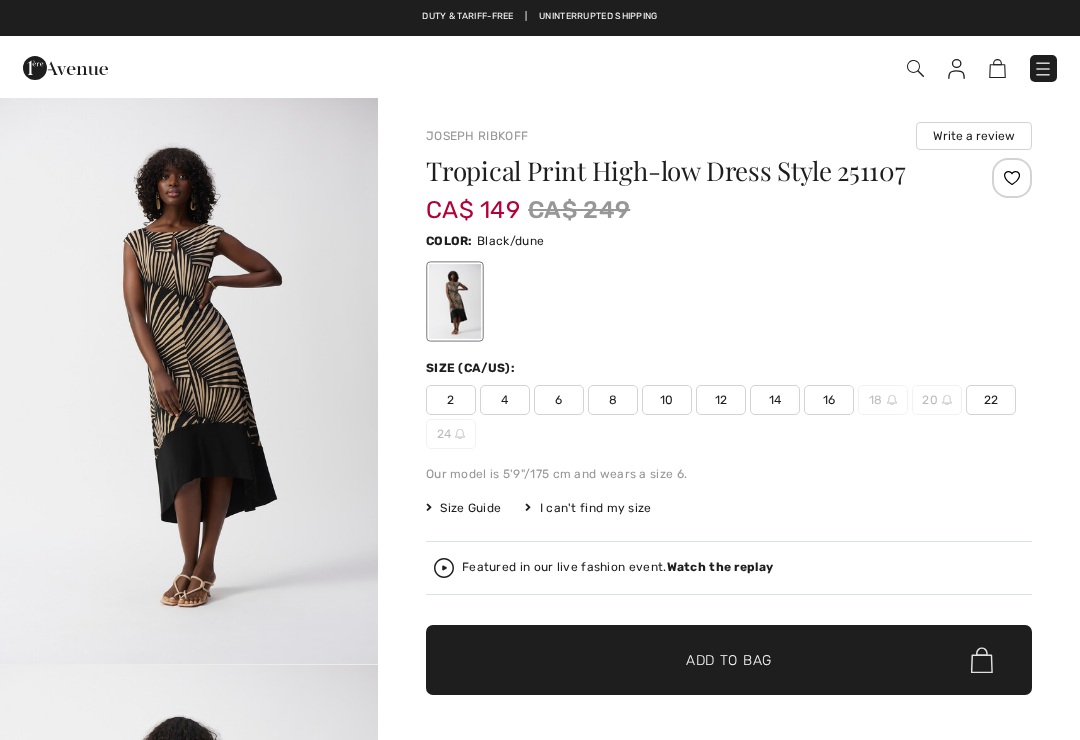 scroll, scrollTop: 0, scrollLeft: 0, axis: both 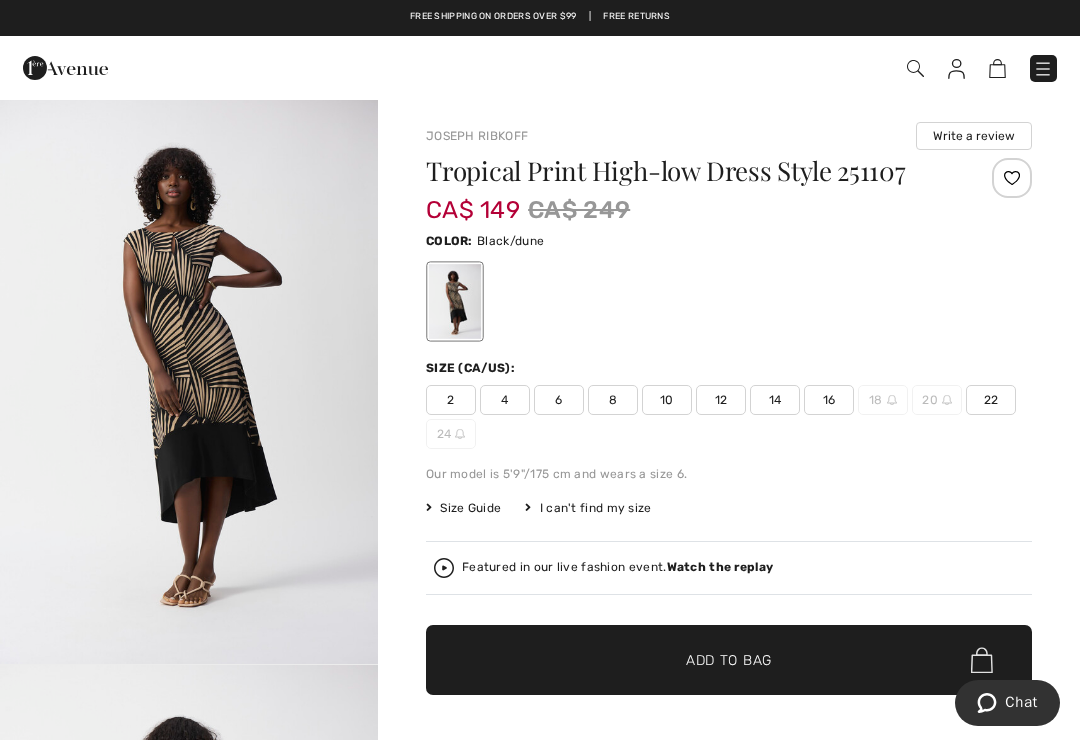 click at bounding box center (189, 381) 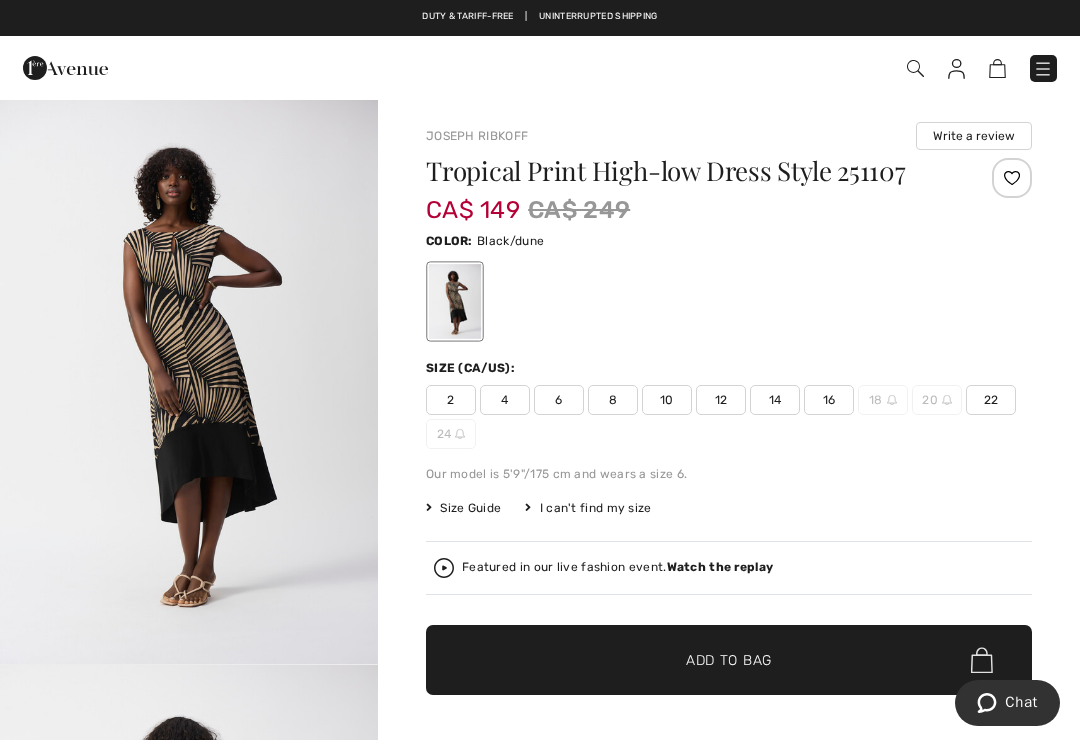 click on "Watch the replay" at bounding box center (720, 567) 